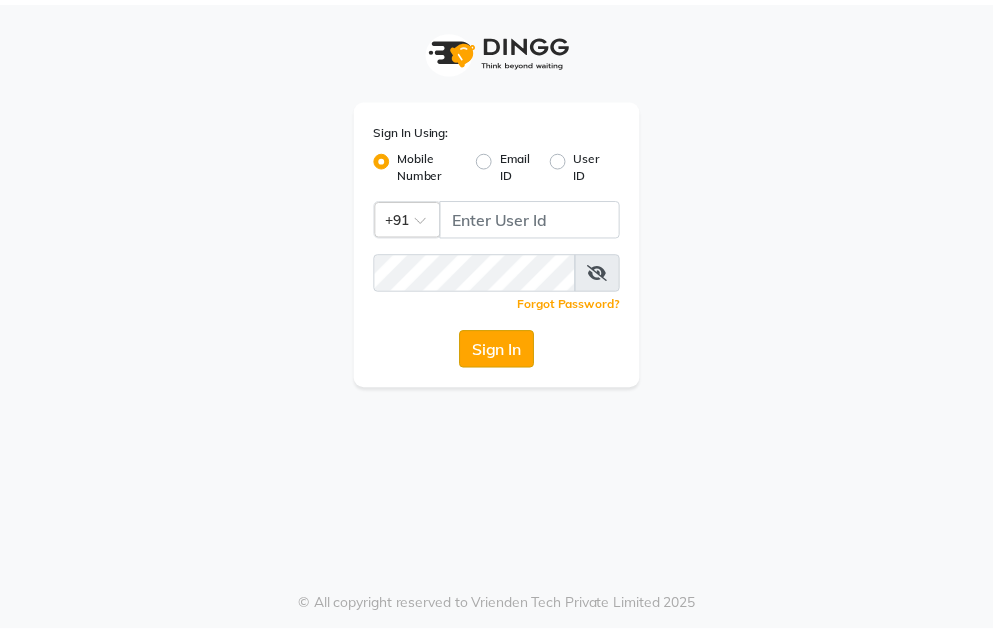 scroll, scrollTop: 0, scrollLeft: 0, axis: both 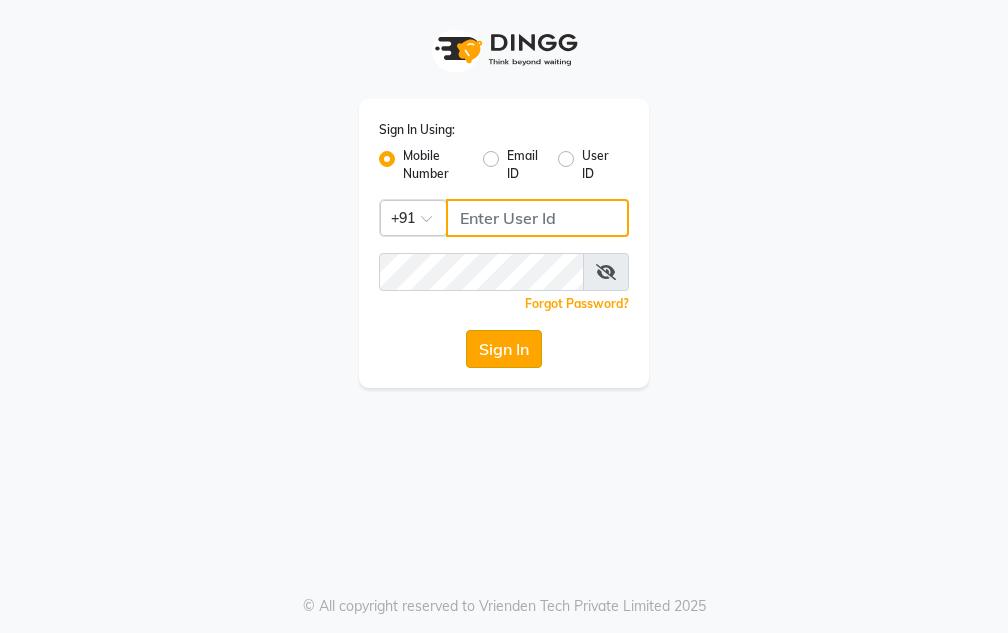 type on "[PHONE]" 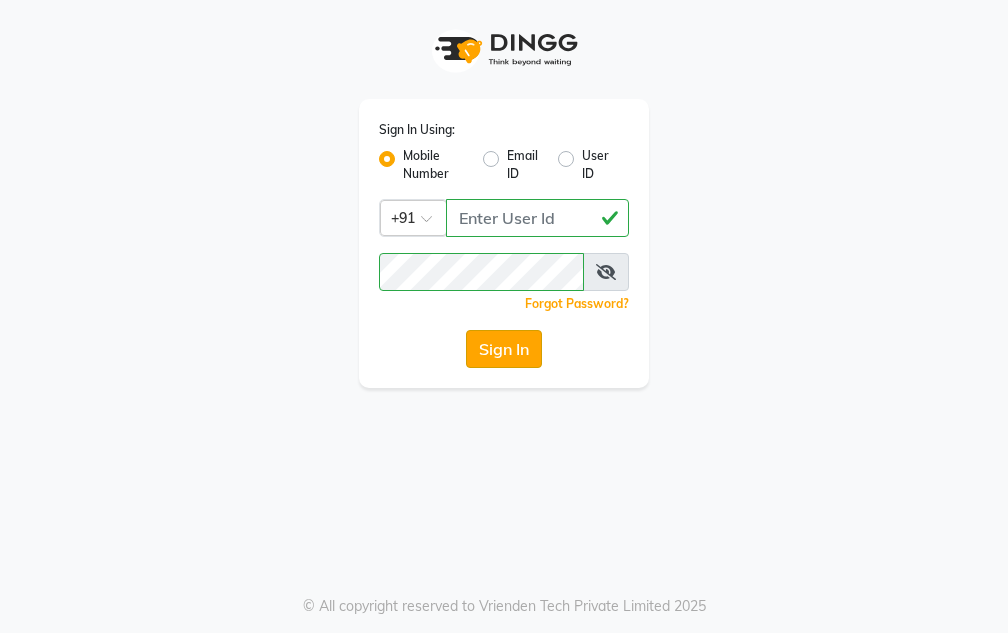 click on "Sign In" 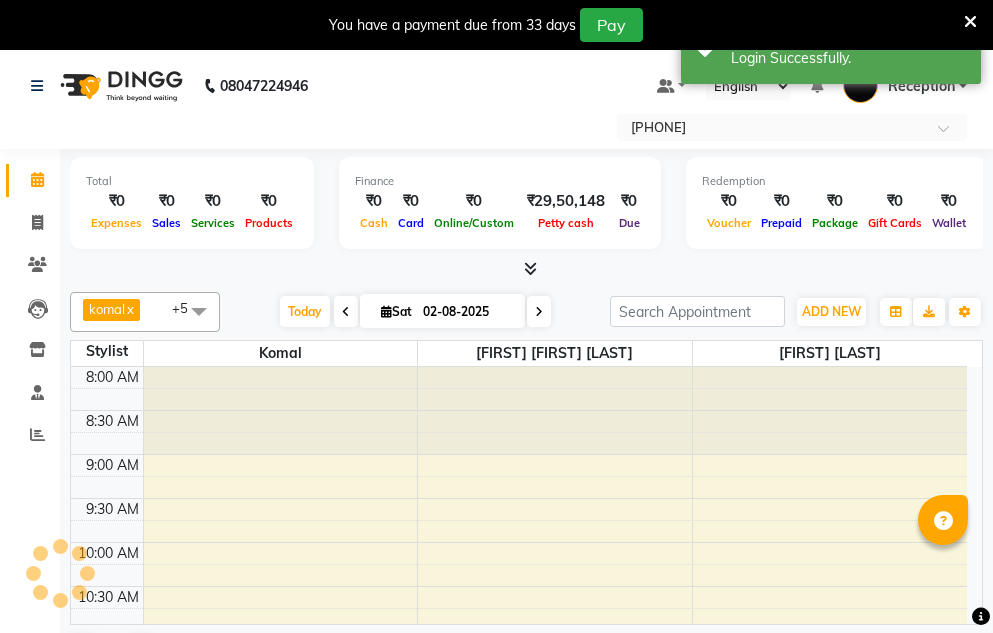 scroll, scrollTop: 0, scrollLeft: 0, axis: both 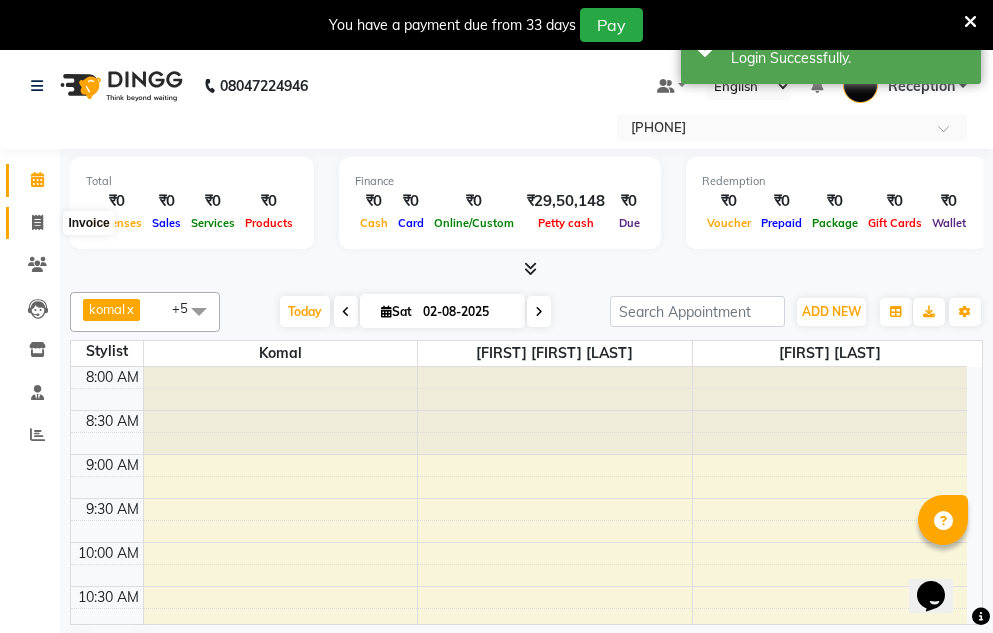 click 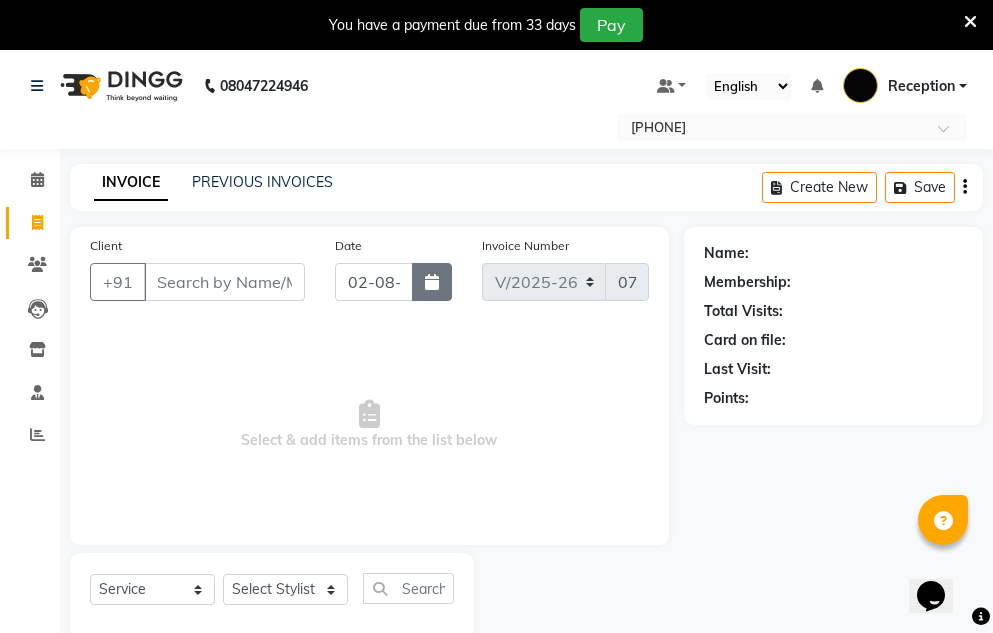 click 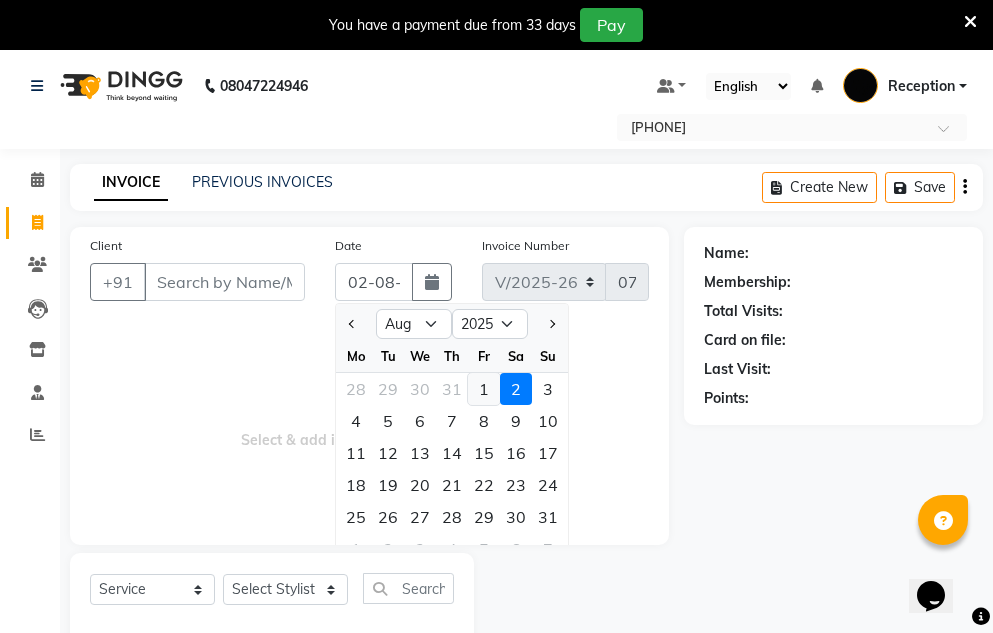 click on "1" 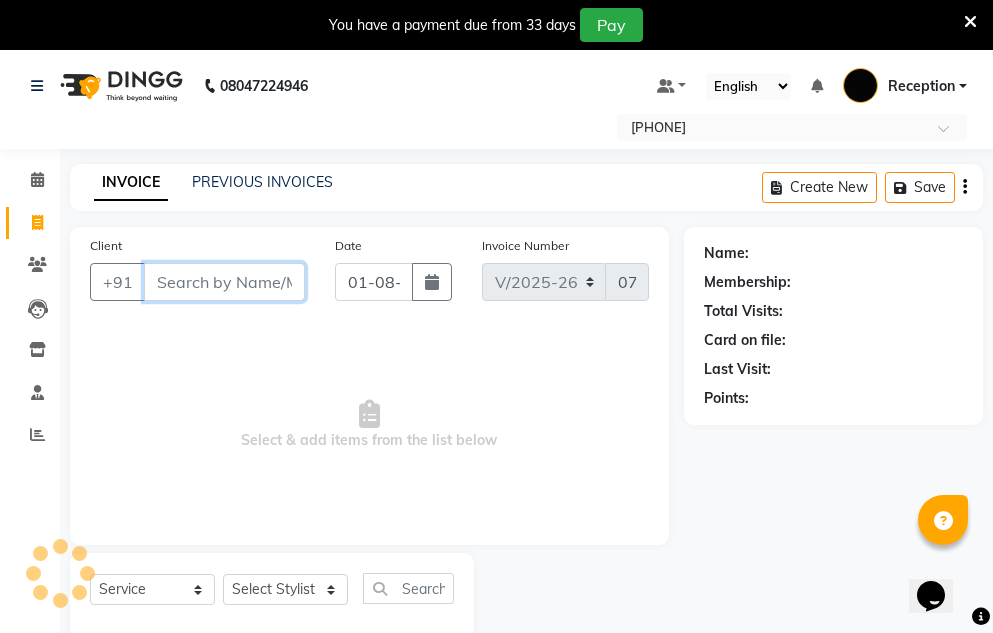 drag, startPoint x: 193, startPoint y: 265, endPoint x: 199, endPoint y: 274, distance: 10.816654 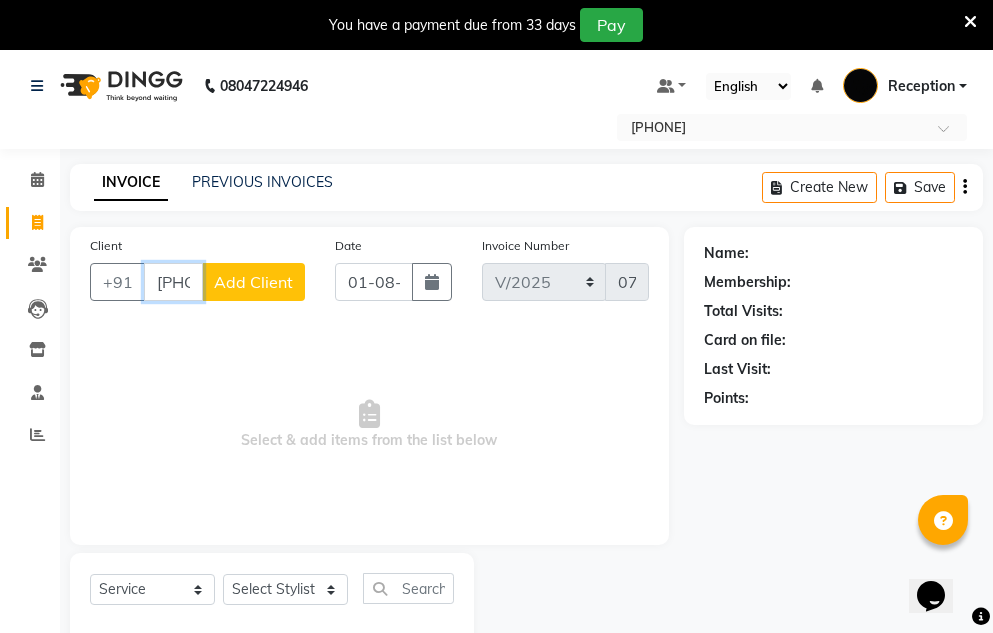 type on "[PHONE]" 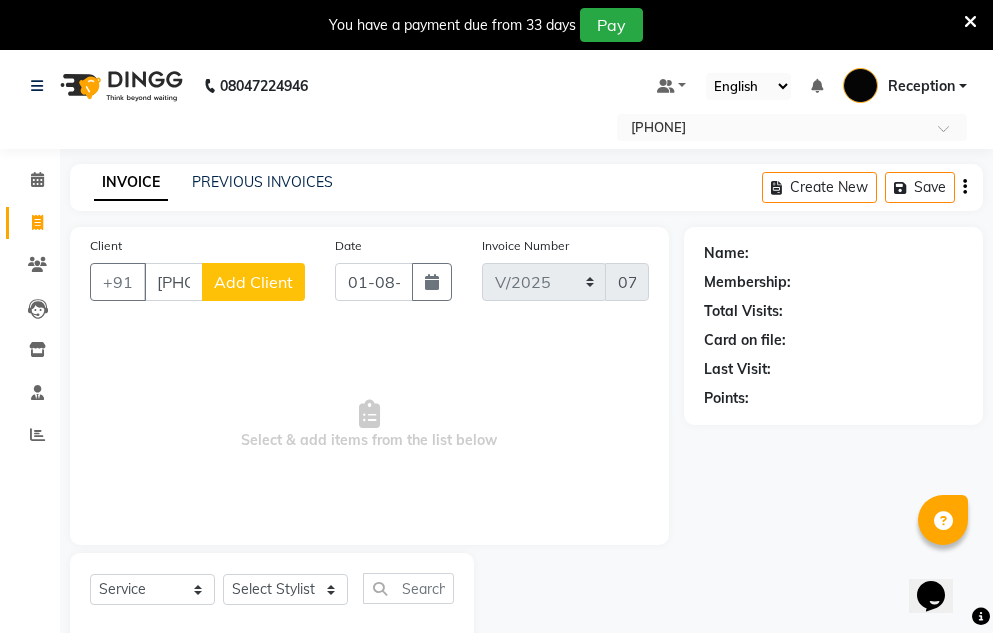 click on "Add Client" 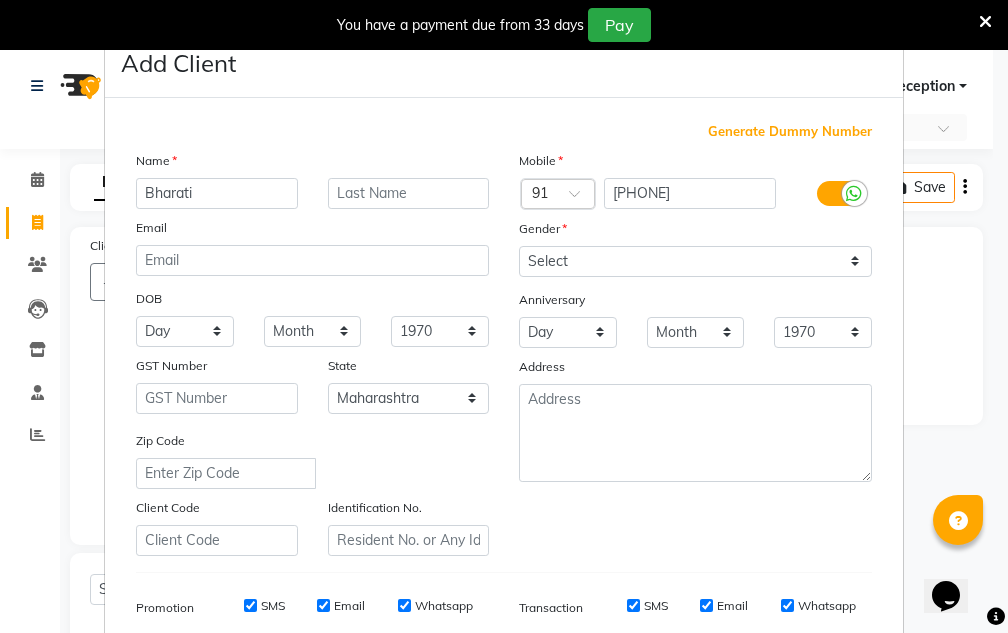 type on "Bharati" 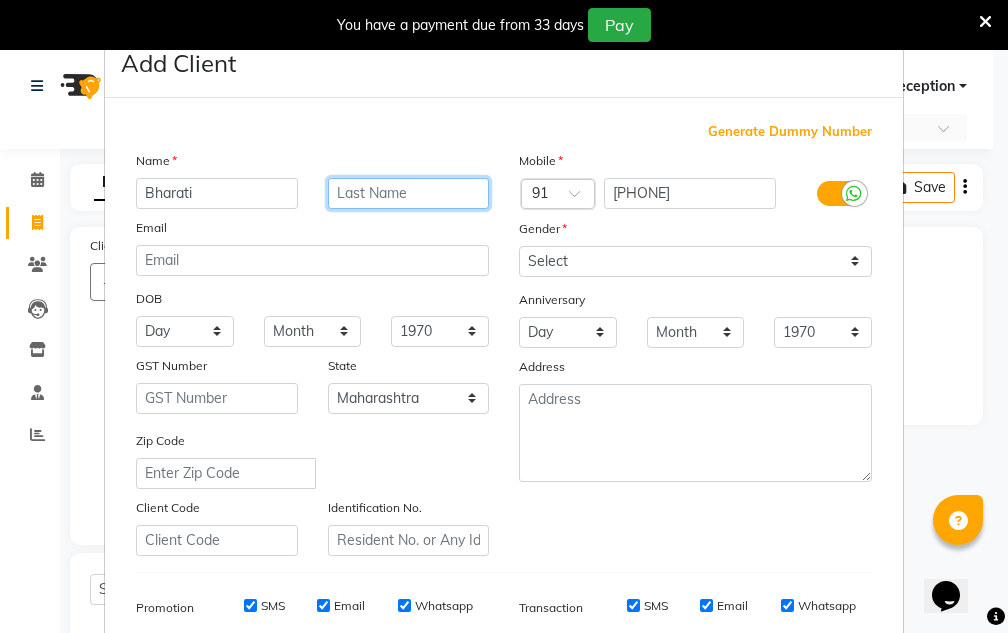 click at bounding box center (409, 193) 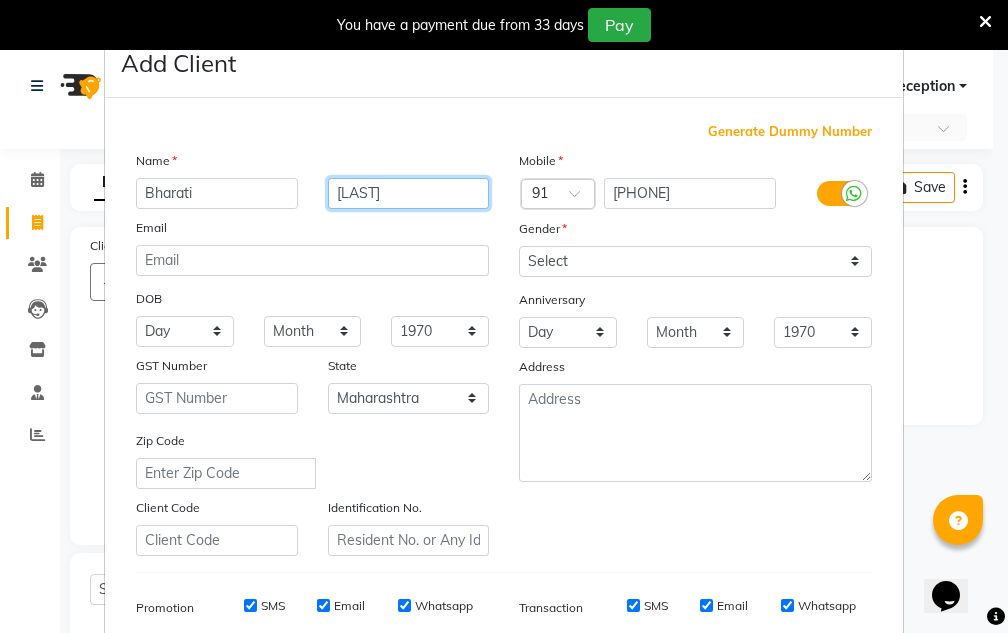 type on "[LAST]" 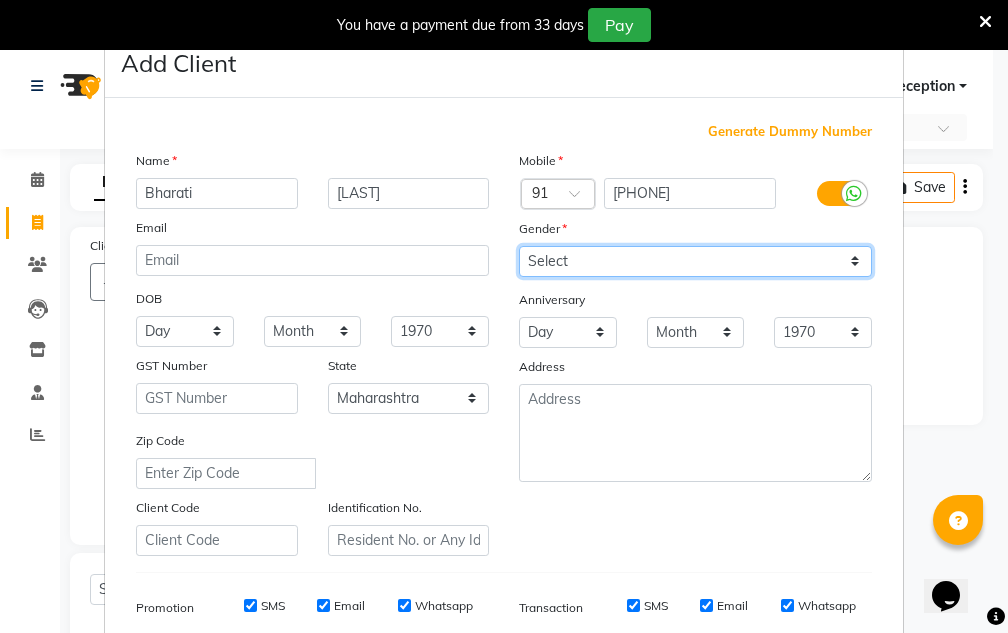 drag, startPoint x: 524, startPoint y: 256, endPoint x: 545, endPoint y: 274, distance: 27.658634 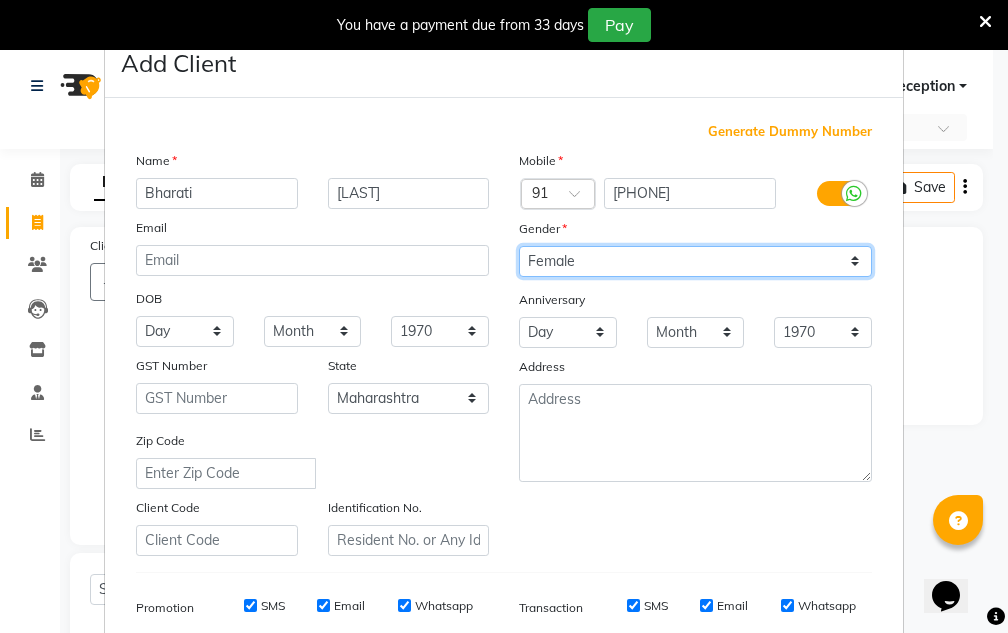 click on "Select Male Female Other Prefer Not To Say" at bounding box center [695, 261] 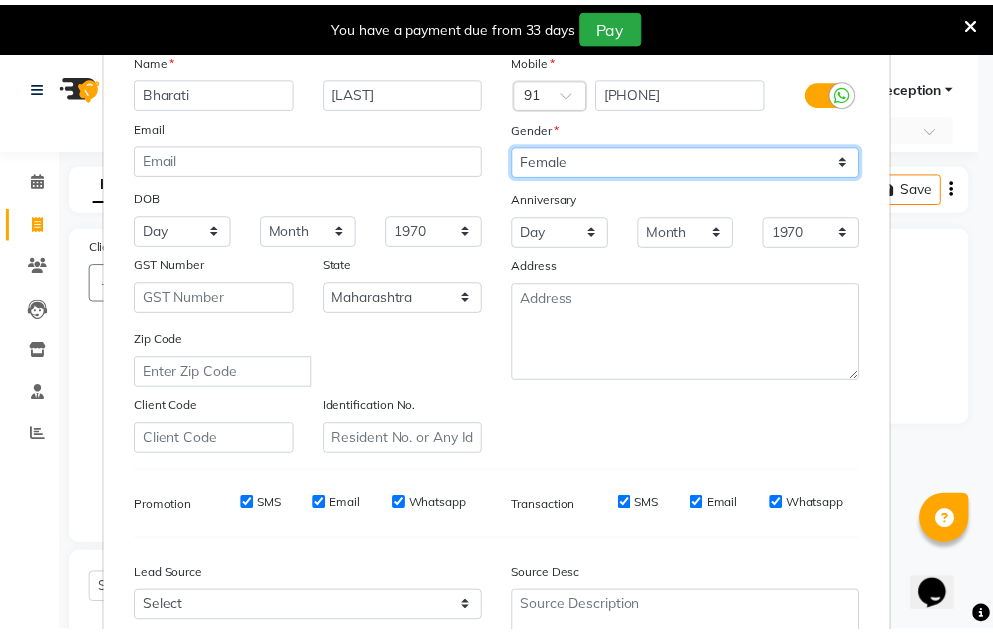 scroll, scrollTop: 290, scrollLeft: 0, axis: vertical 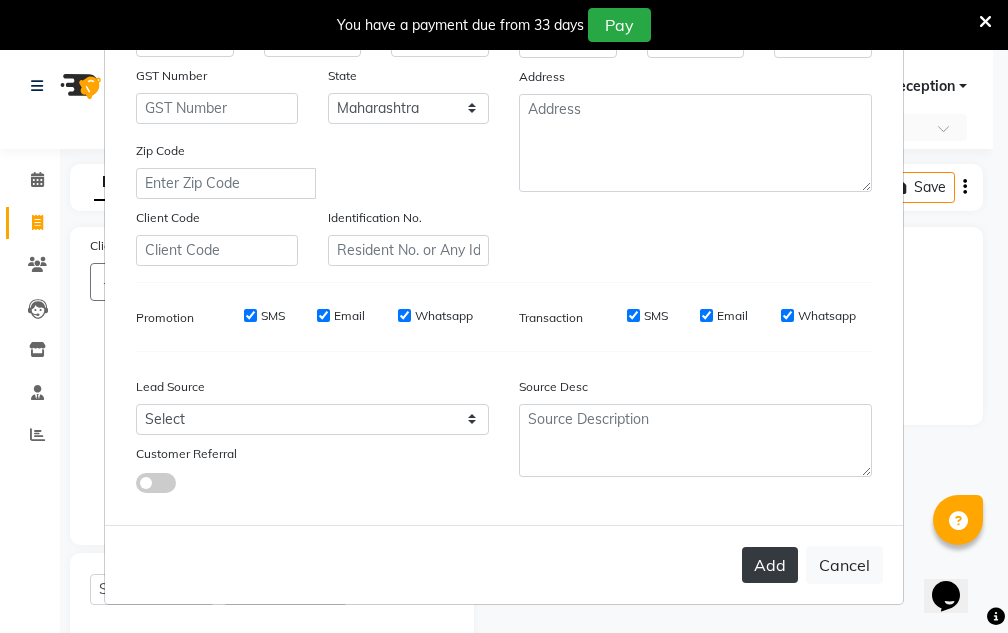 click on "Add" at bounding box center [770, 565] 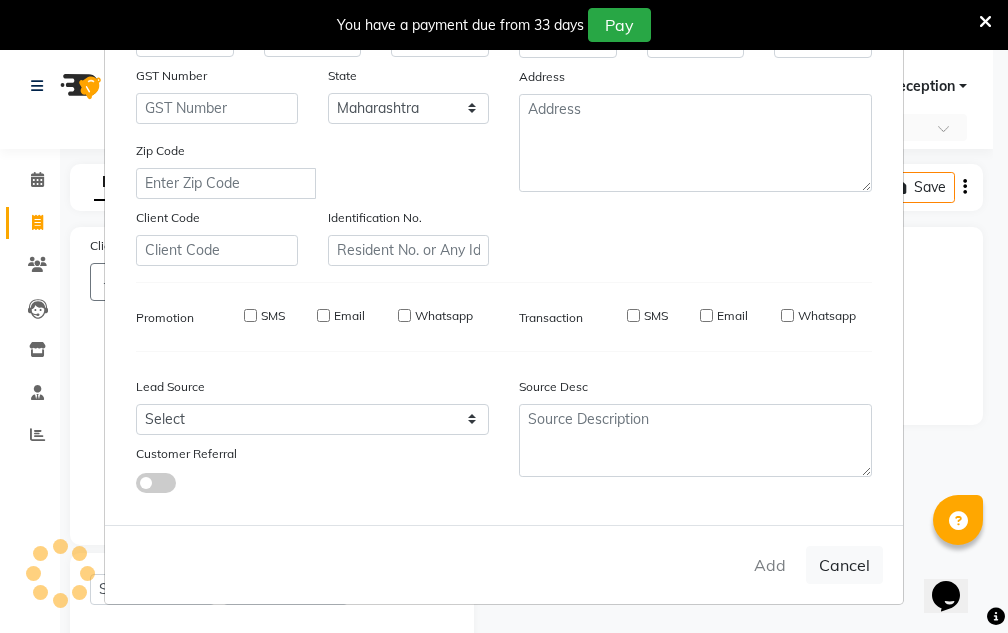 type 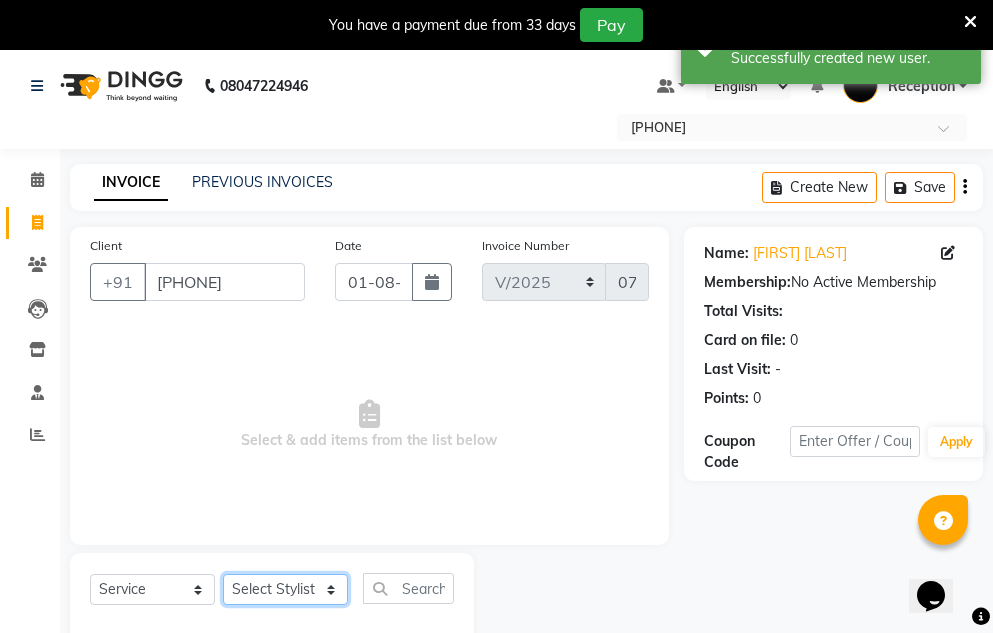 click on "Select Stylist [FIRST] [FIRST] [LAST] [FIRST] [LAST]  Reception  [FIRST] [LAST]" 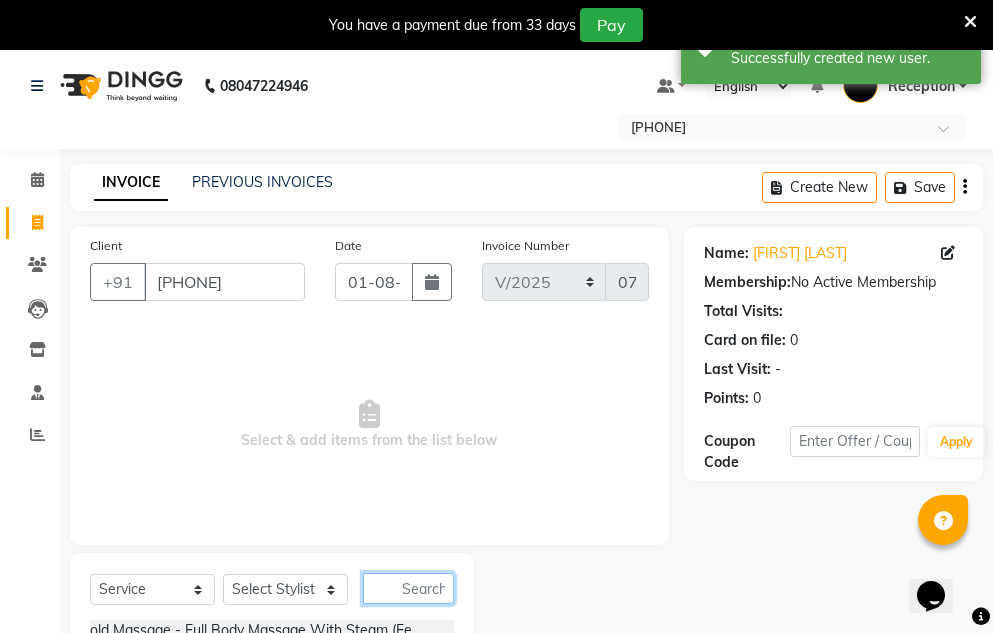 click 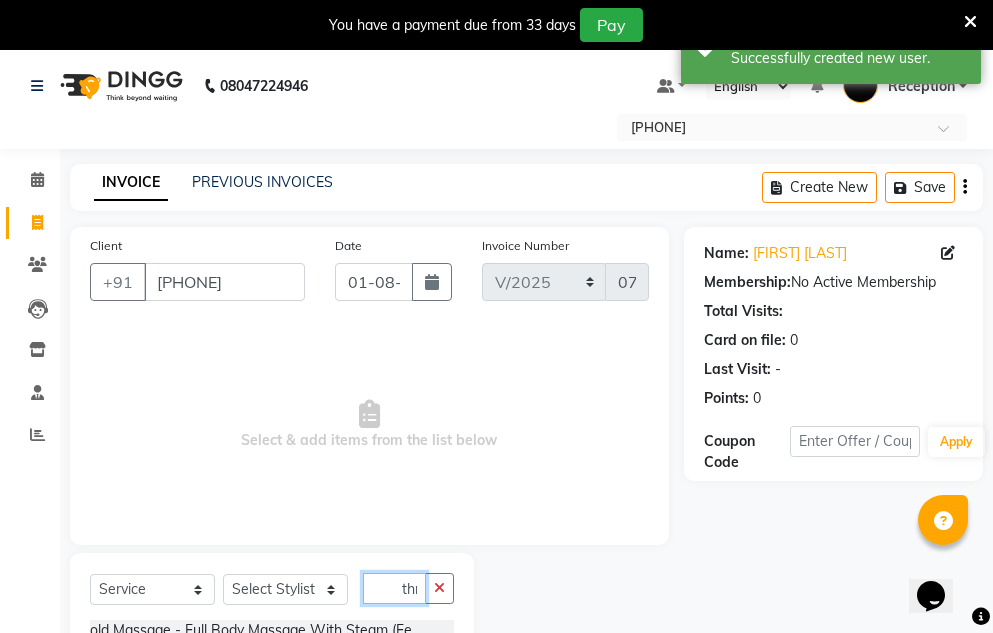 scroll, scrollTop: 0, scrollLeft: 2, axis: horizontal 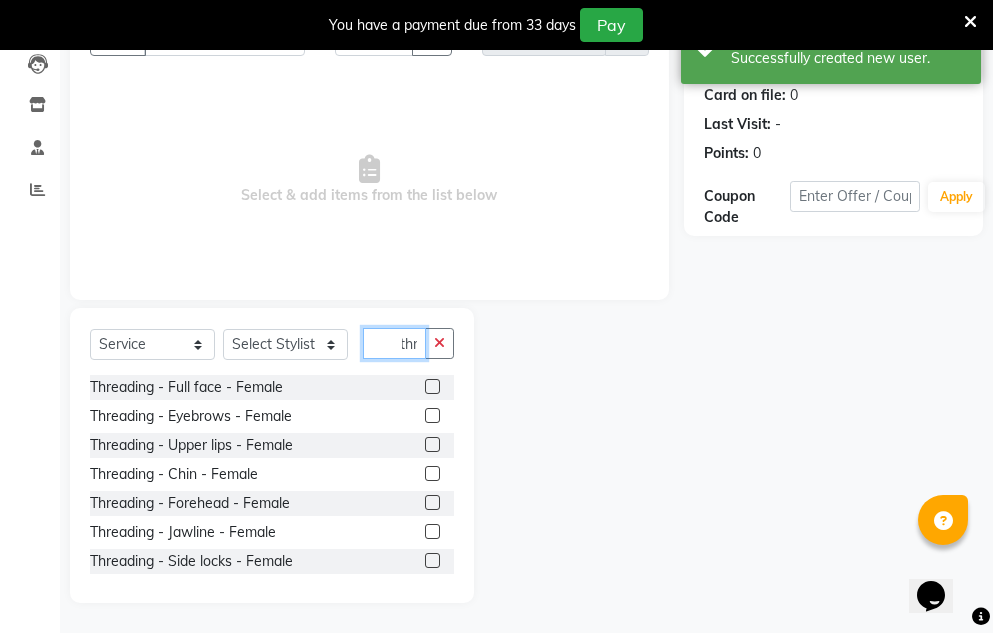type on "thr" 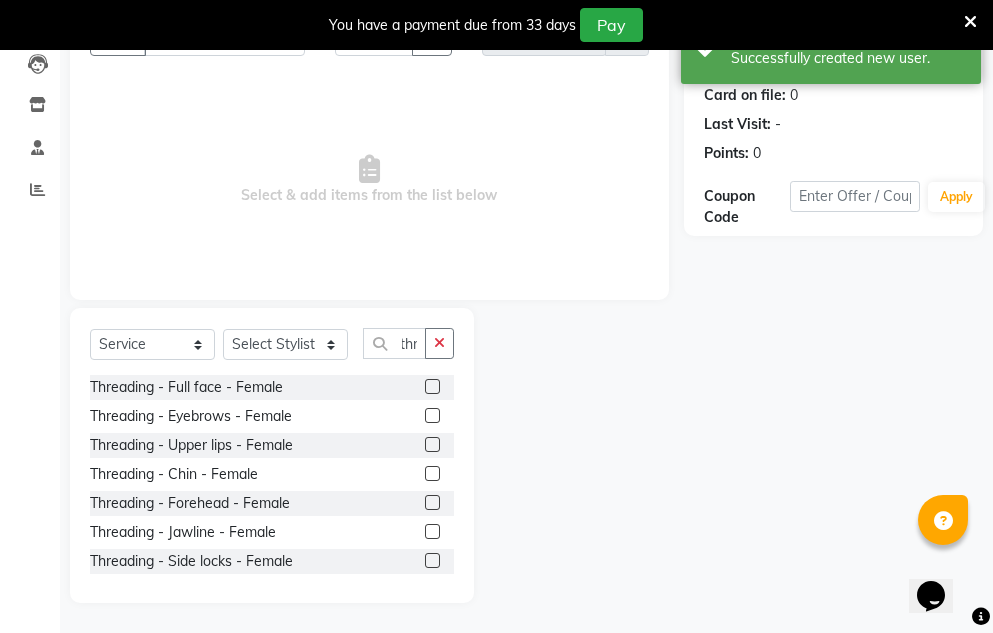 scroll, scrollTop: 0, scrollLeft: 0, axis: both 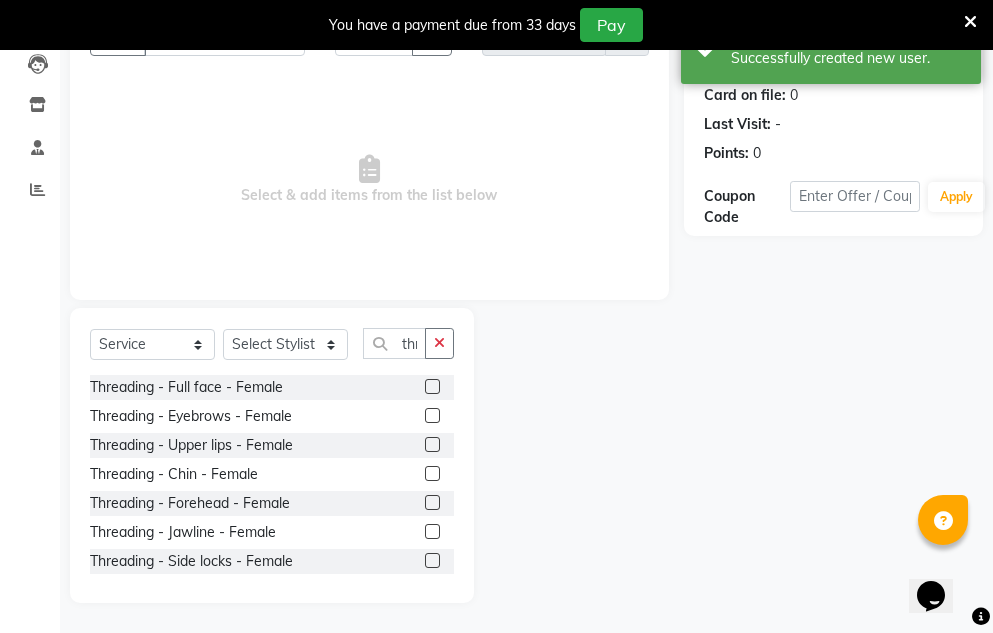 click 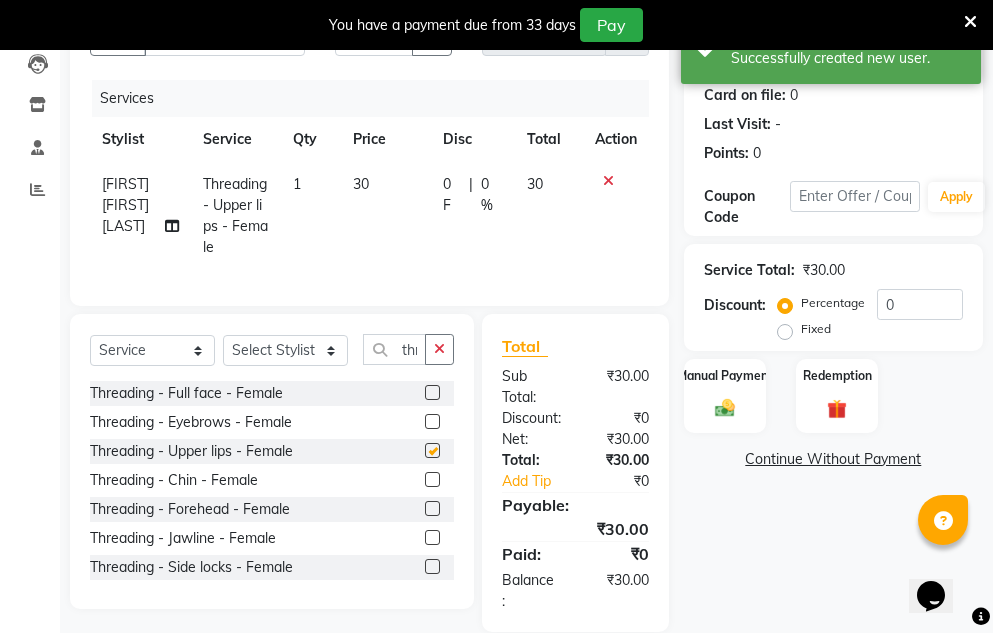 checkbox on "false" 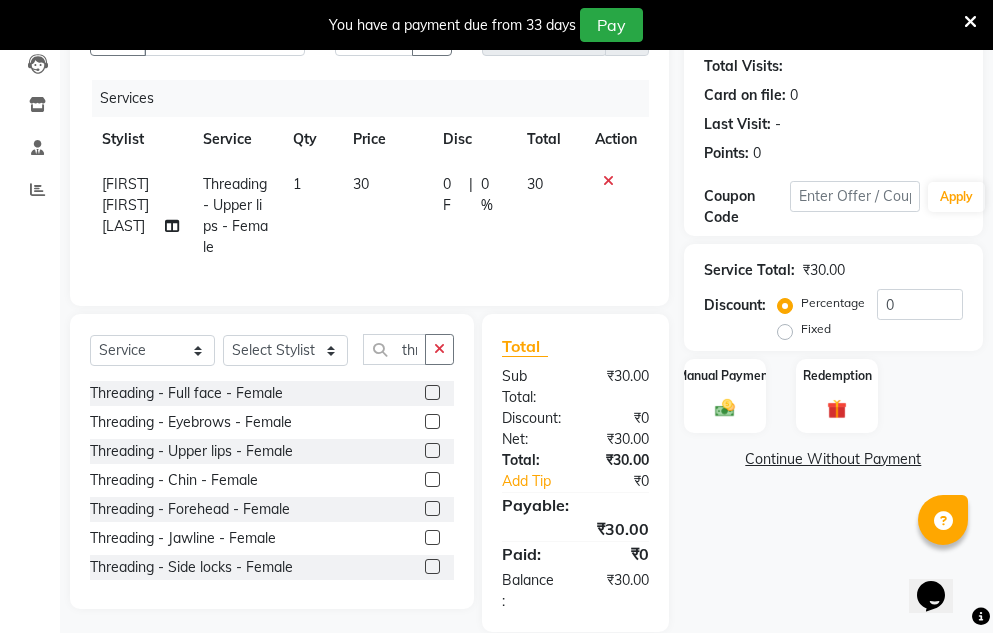 click 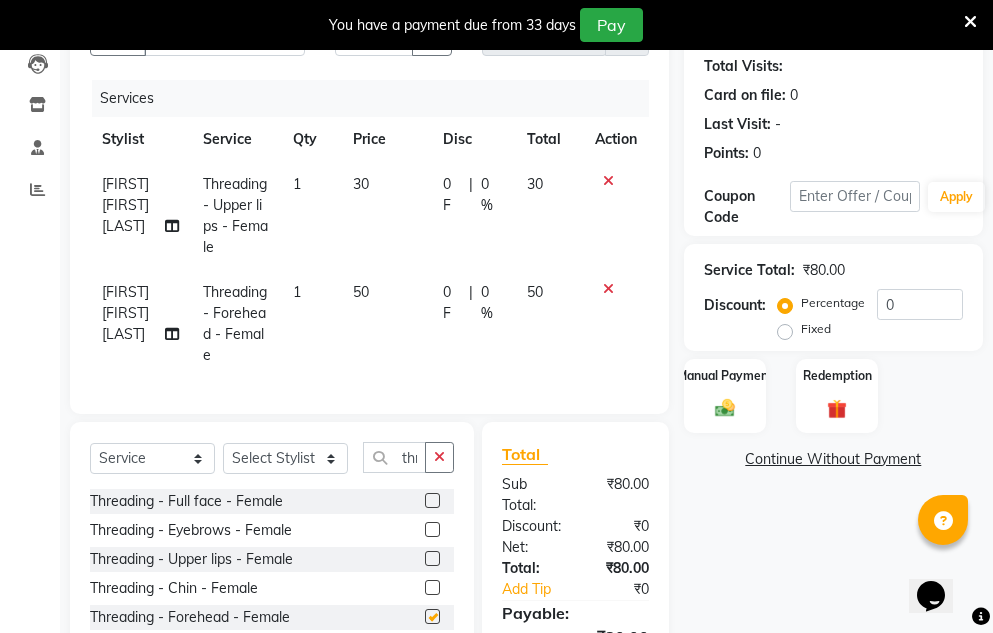 checkbox on "false" 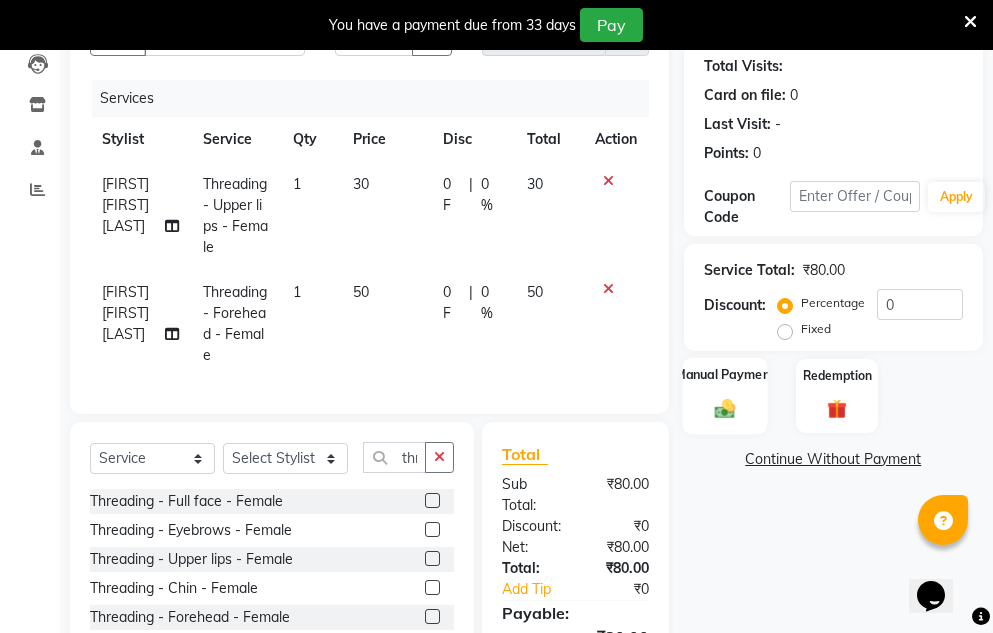 click on "Manual Payment" 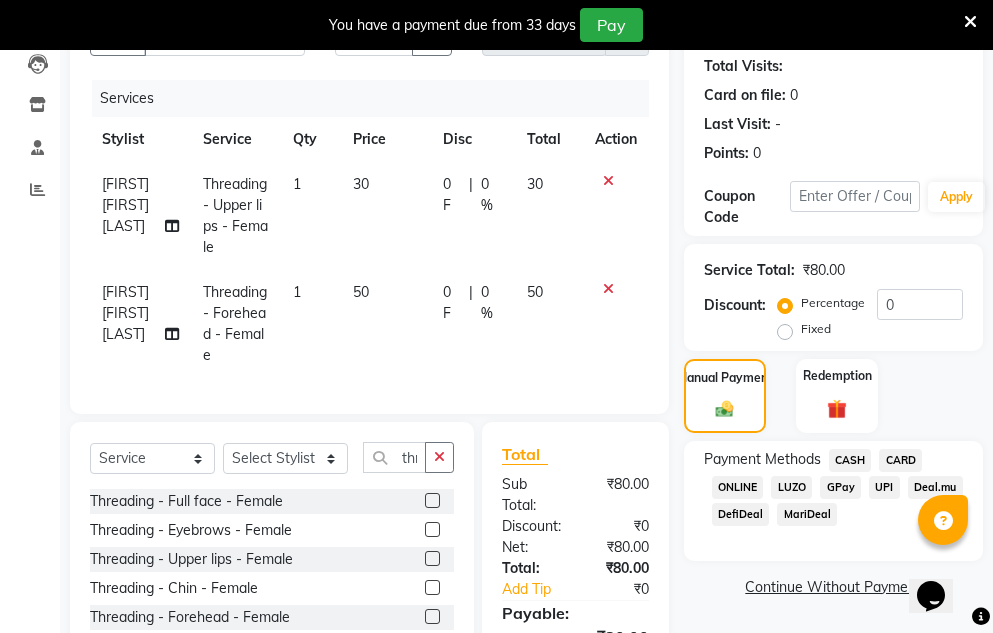 click on "CASH" 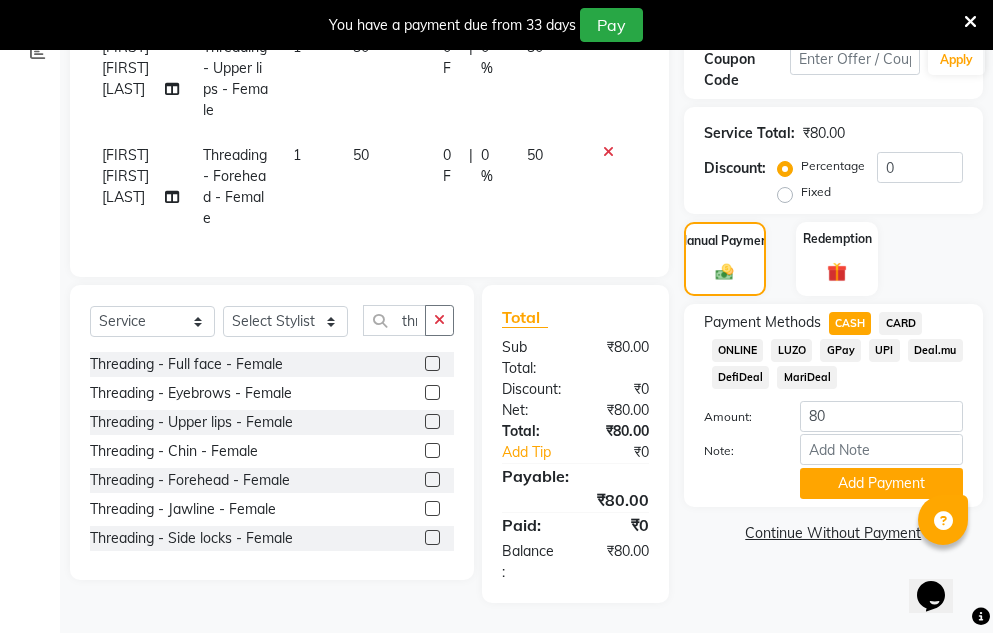 scroll, scrollTop: 397, scrollLeft: 0, axis: vertical 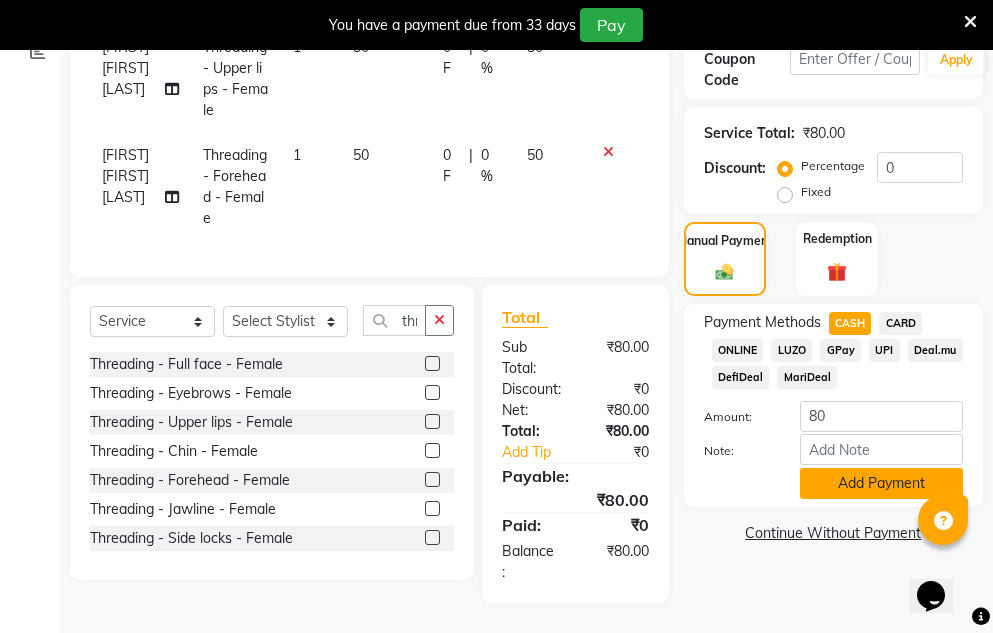 click on "Add Payment" 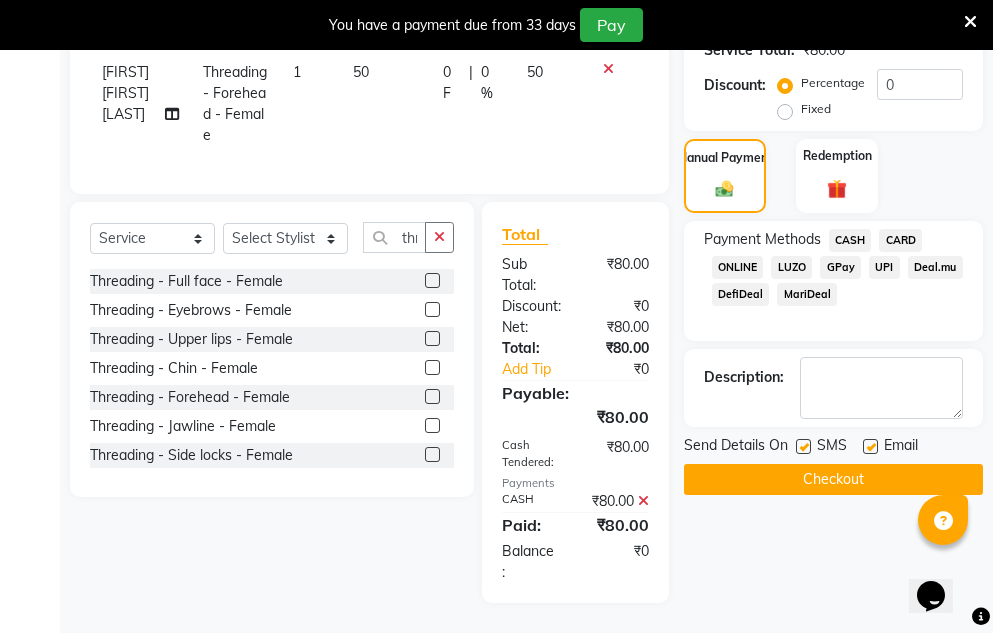 scroll, scrollTop: 501, scrollLeft: 0, axis: vertical 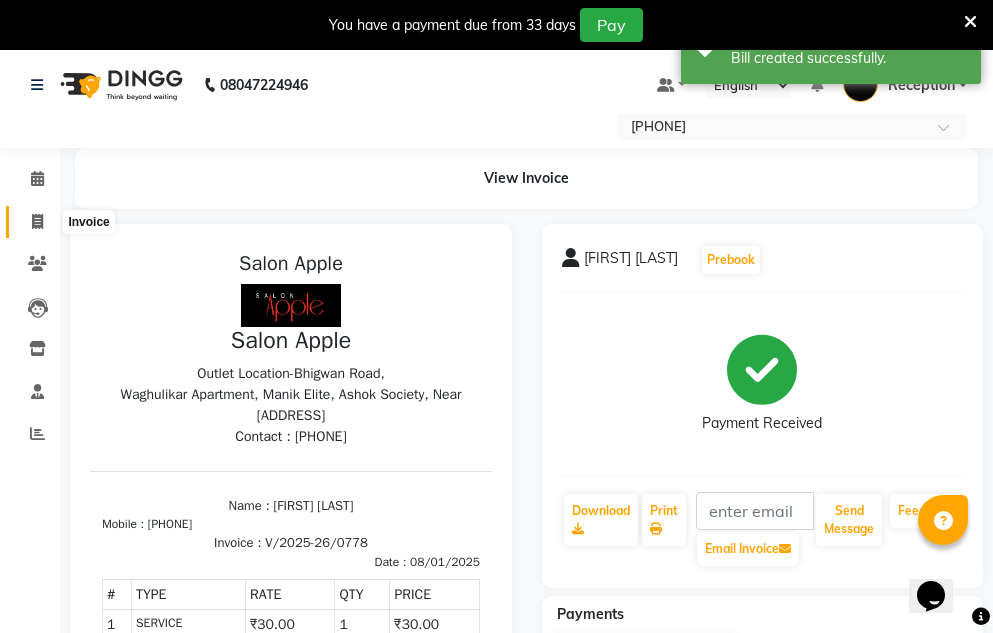 click 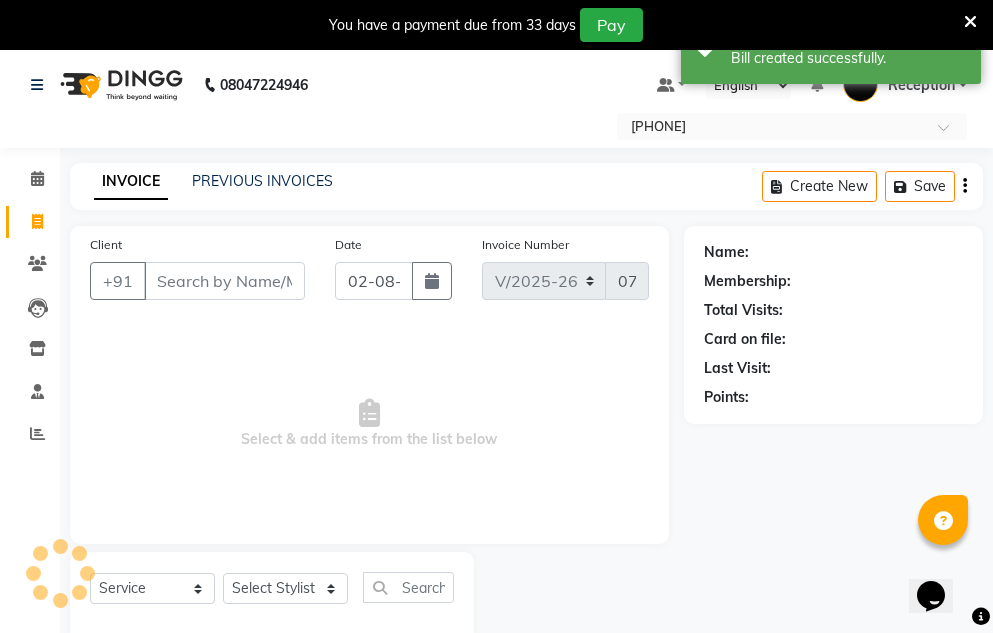 scroll, scrollTop: 50, scrollLeft: 0, axis: vertical 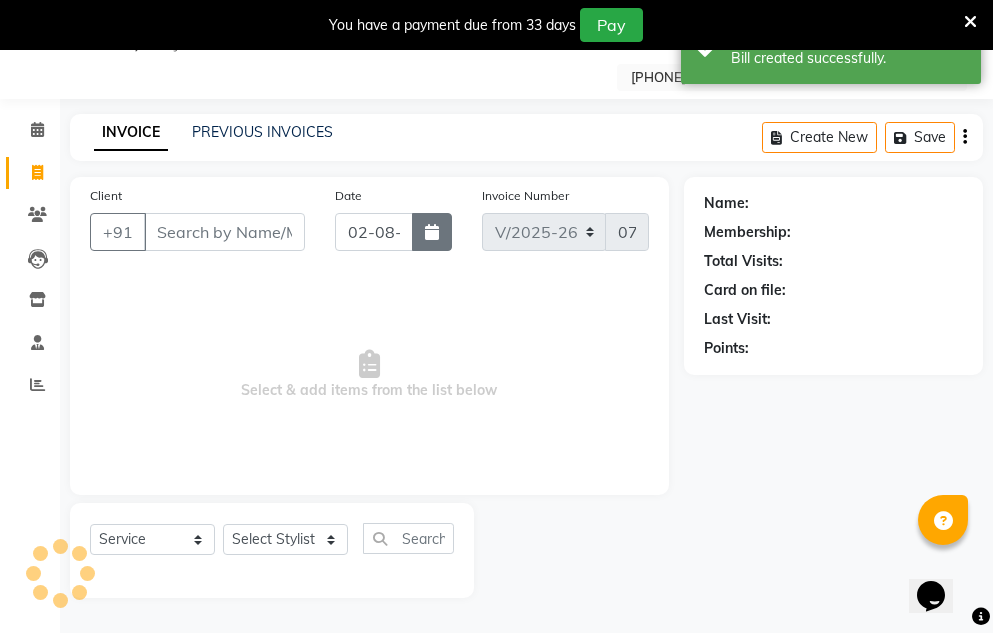 click 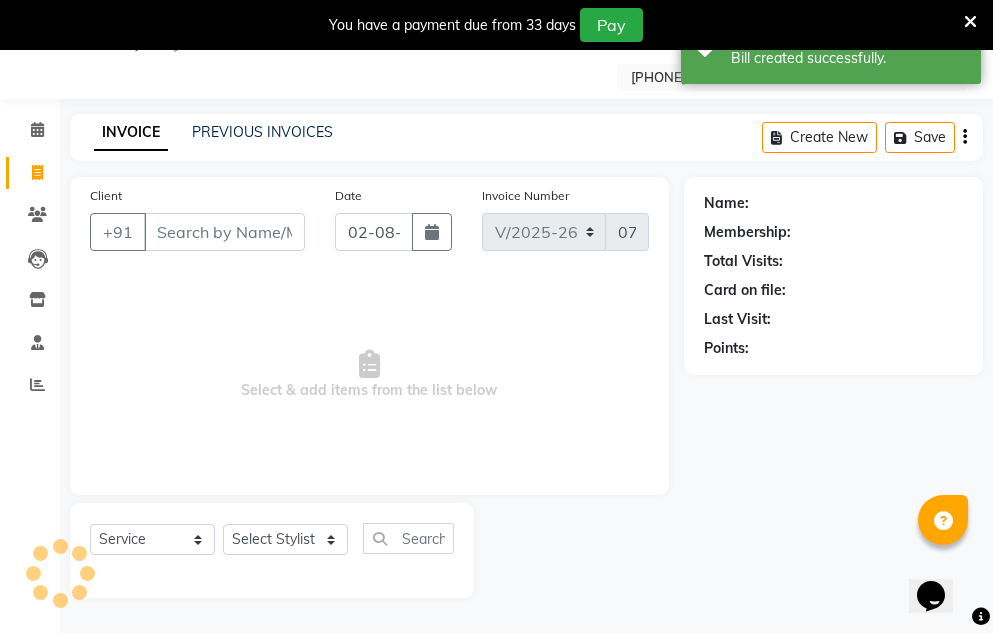select on "8" 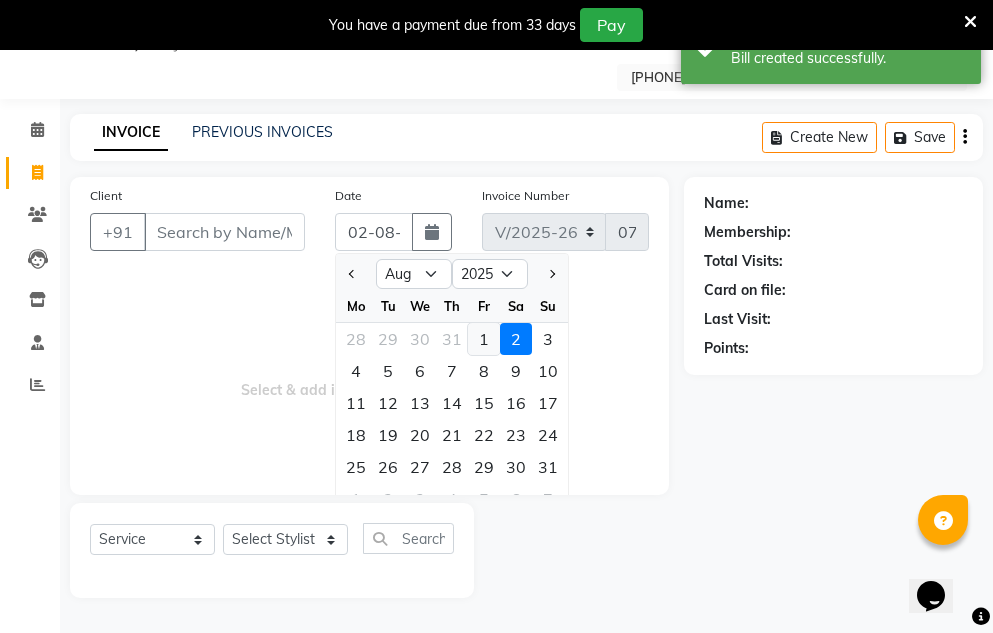click on "1" 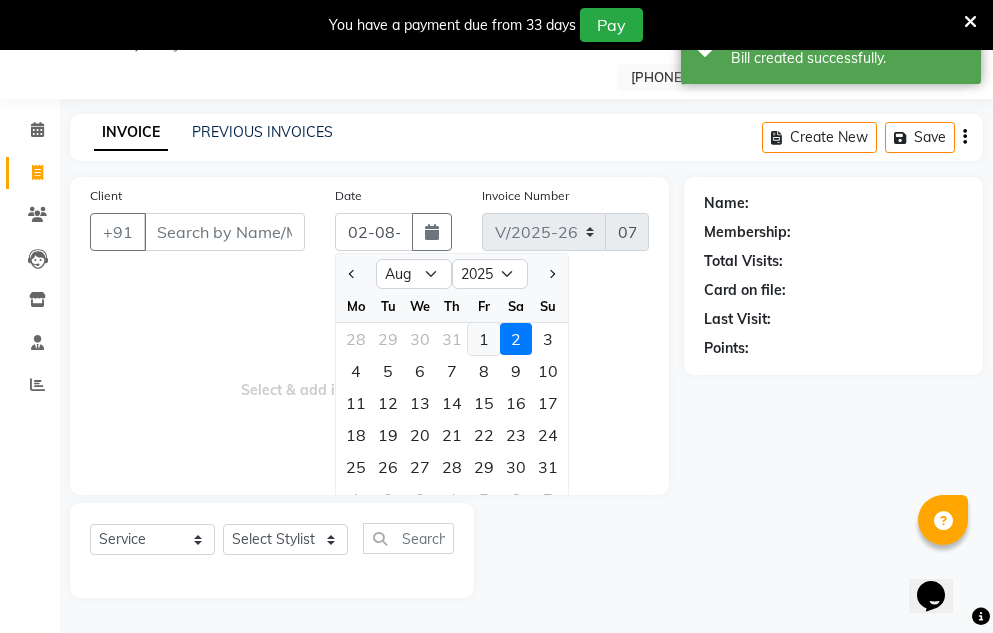 type on "01-08-2025" 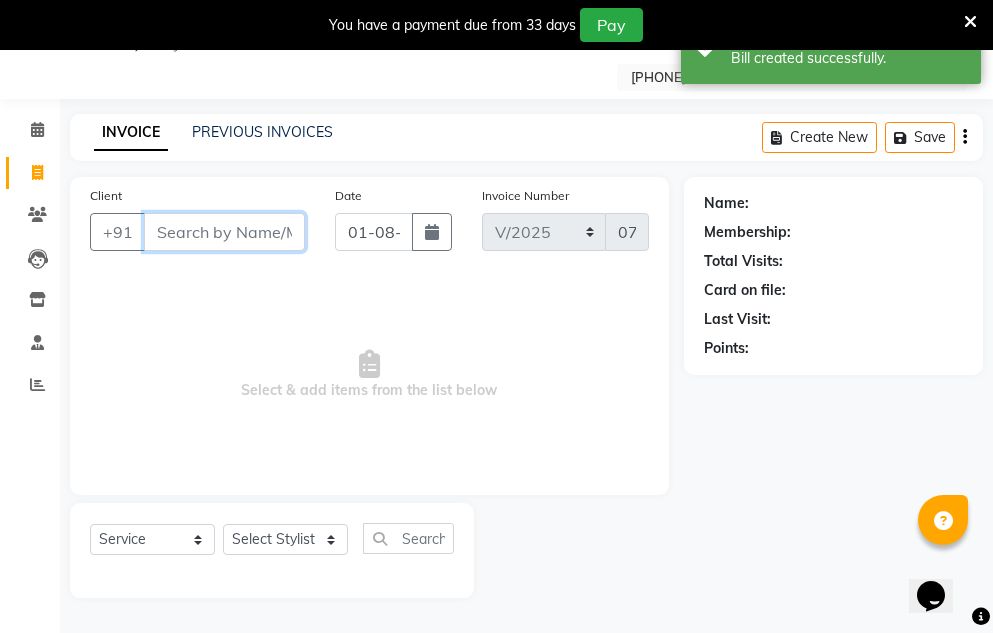 click on "Client" at bounding box center (224, 232) 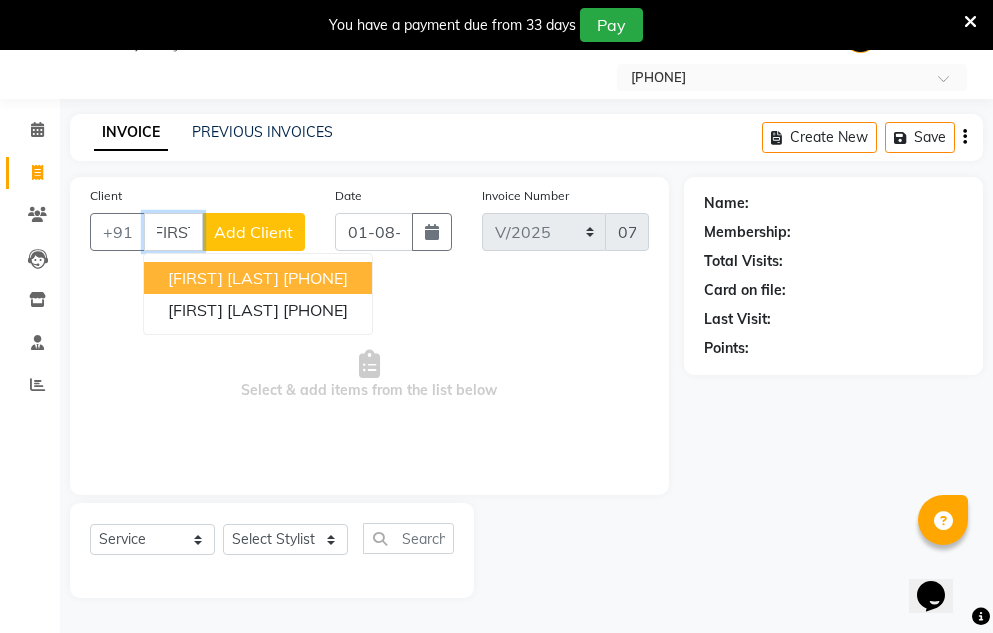 scroll, scrollTop: 0, scrollLeft: 17, axis: horizontal 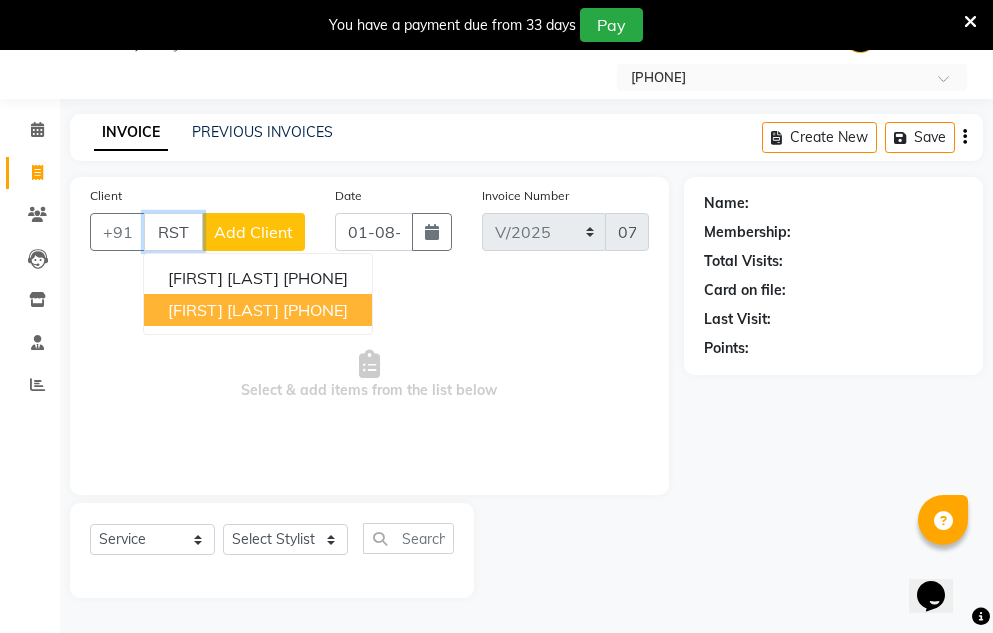 click on "[FIRST] [LAST]" at bounding box center (223, 310) 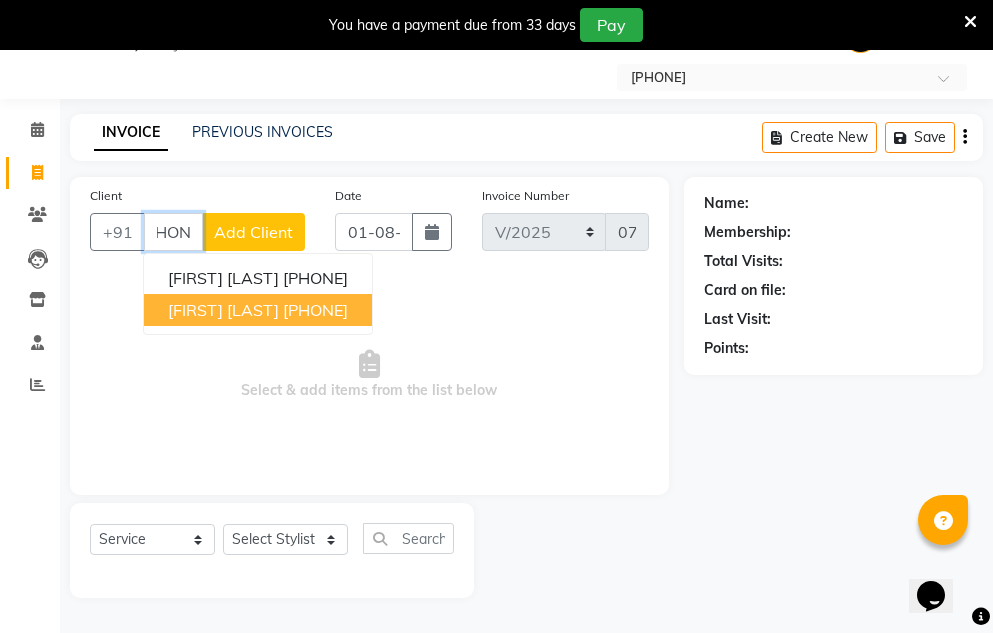 scroll, scrollTop: 0, scrollLeft: 0, axis: both 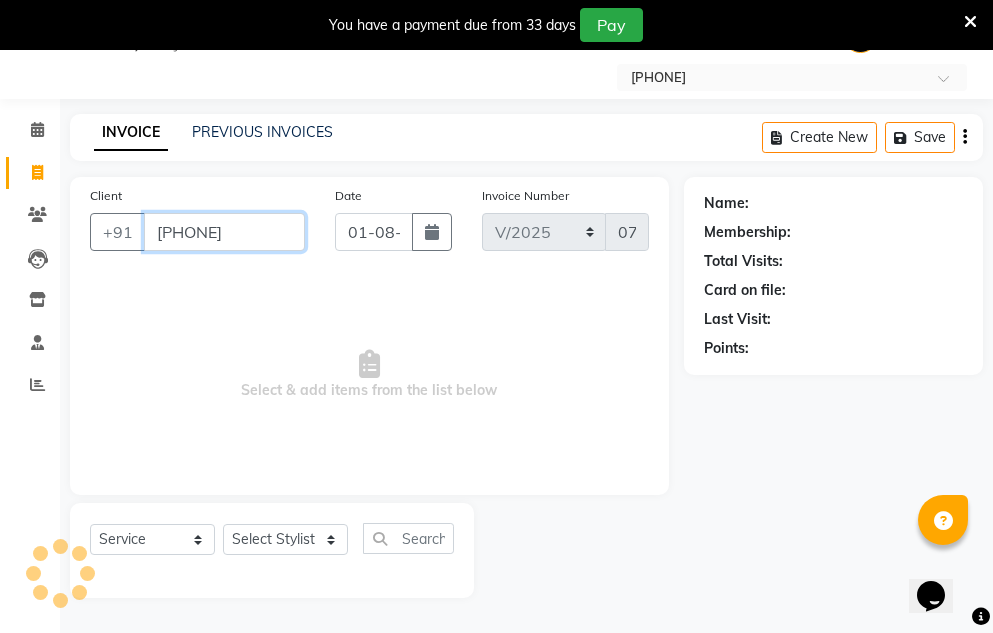 type on "[PHONE]" 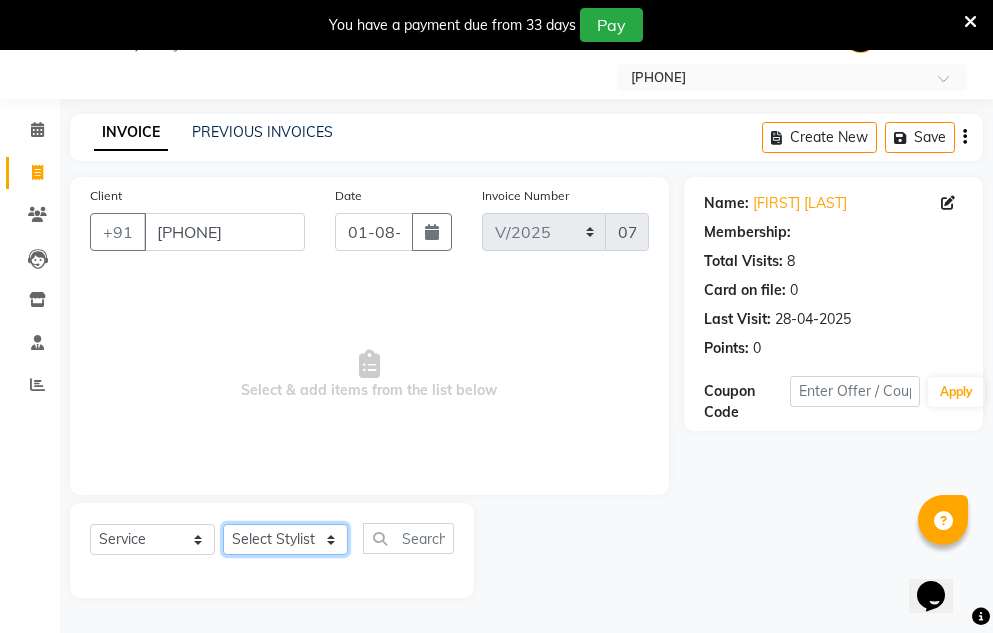 click on "Select Stylist [FIRST] [FIRST] [LAST] [FIRST] [LAST]  Reception  [FIRST] [LAST]" 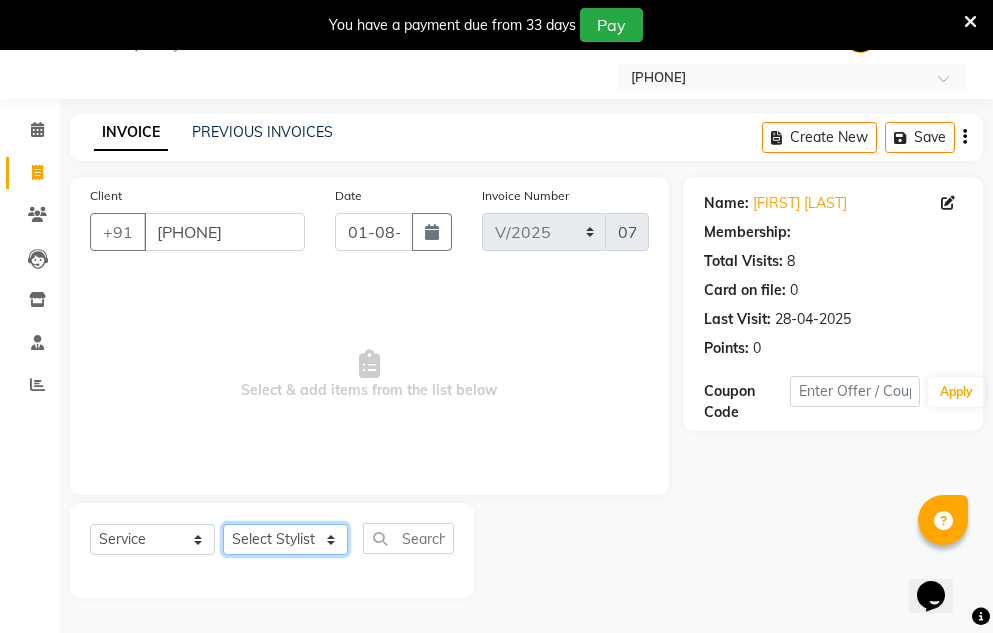 select on "[PHONE]" 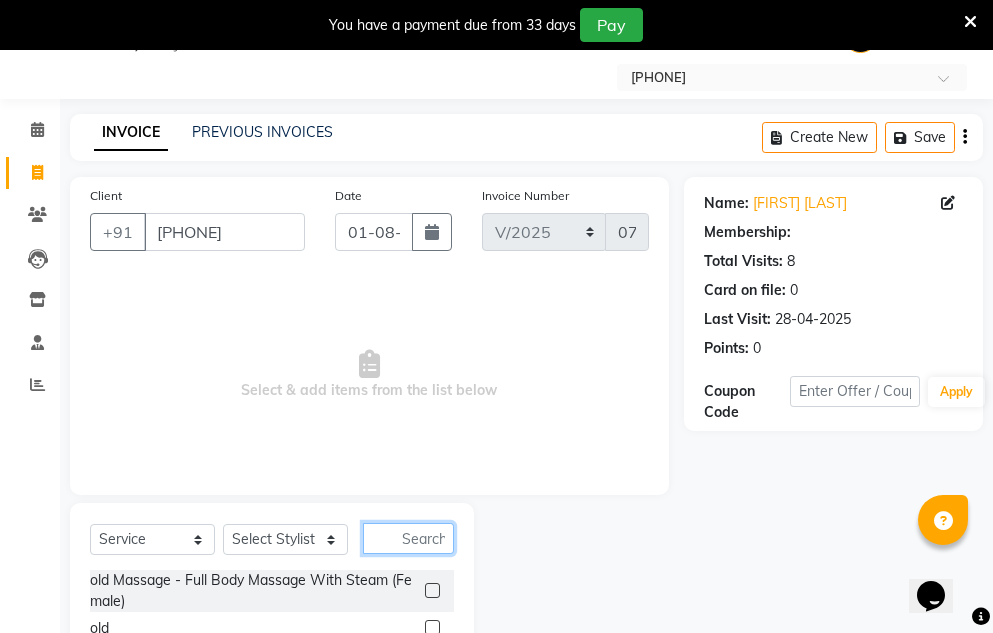 click 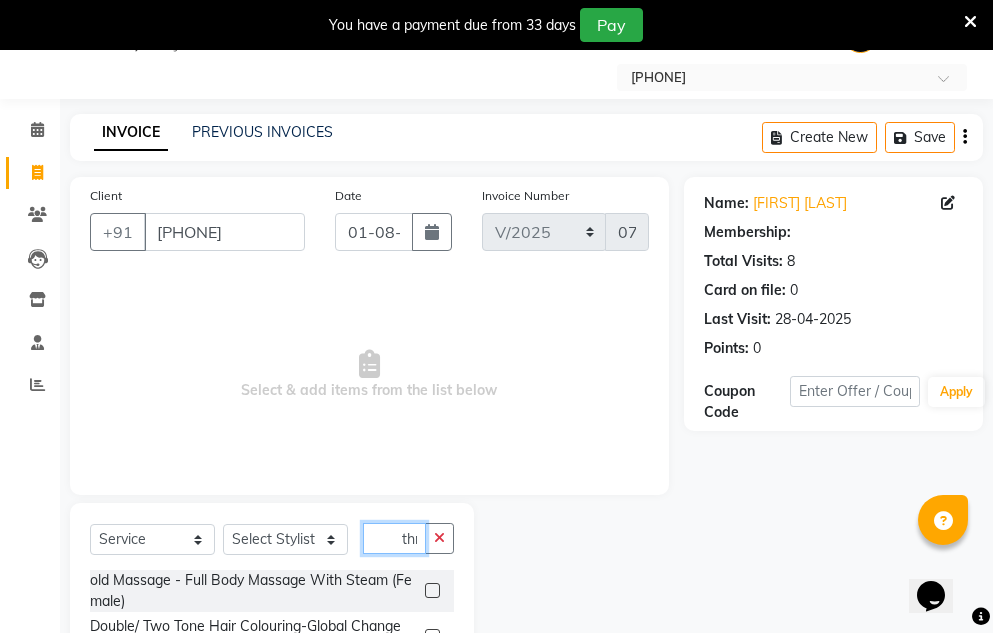 scroll, scrollTop: 0, scrollLeft: 2, axis: horizontal 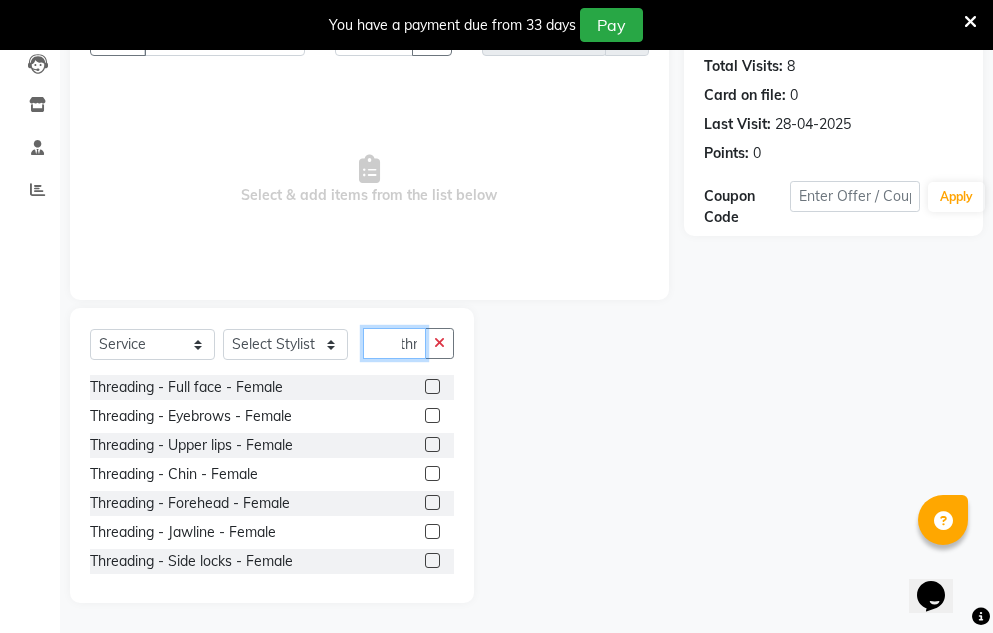 type on "thr" 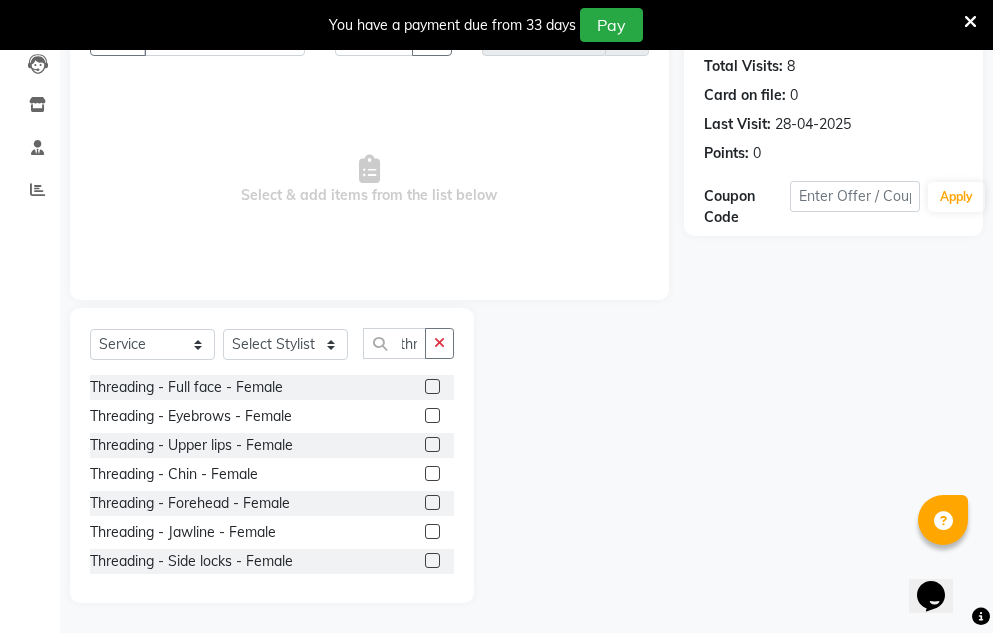 scroll, scrollTop: 0, scrollLeft: 0, axis: both 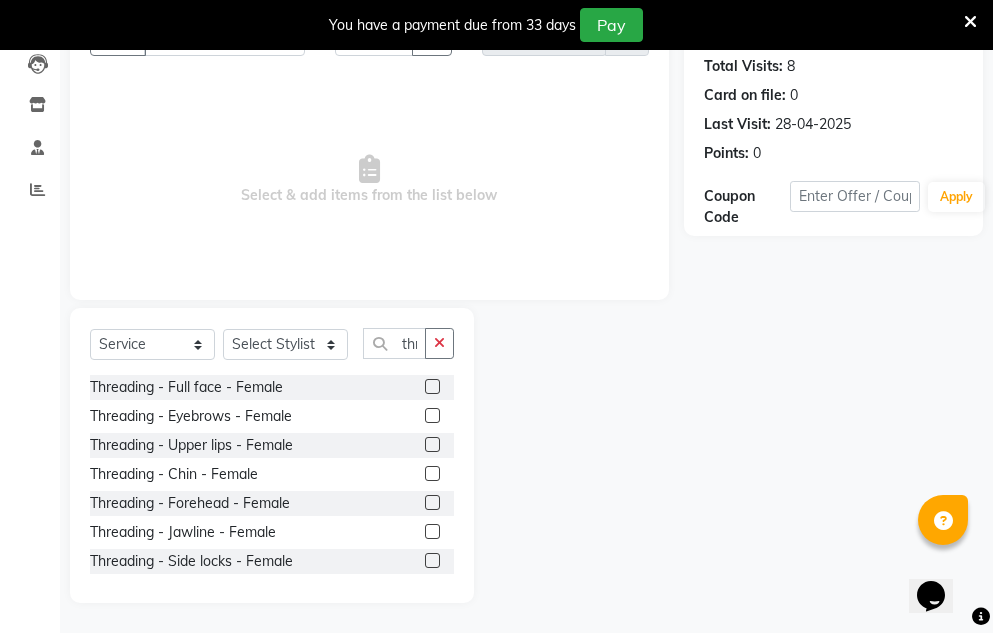 click 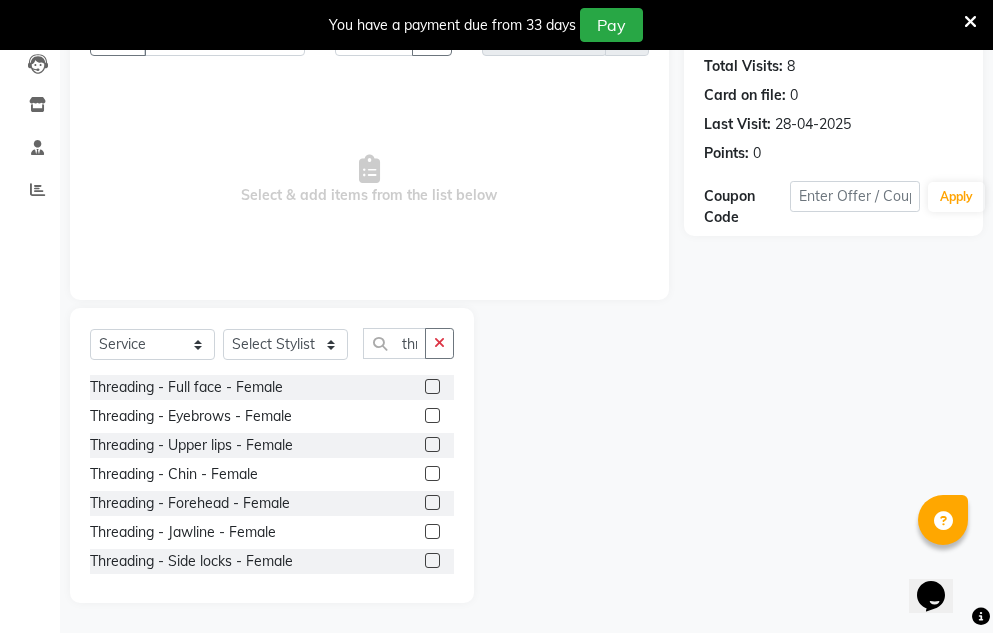 click 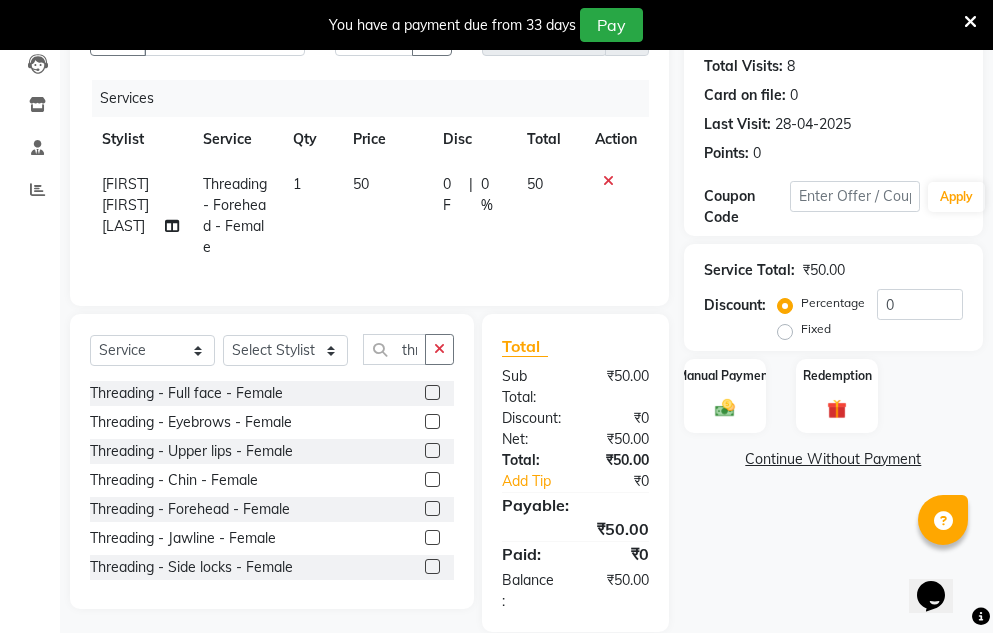 click 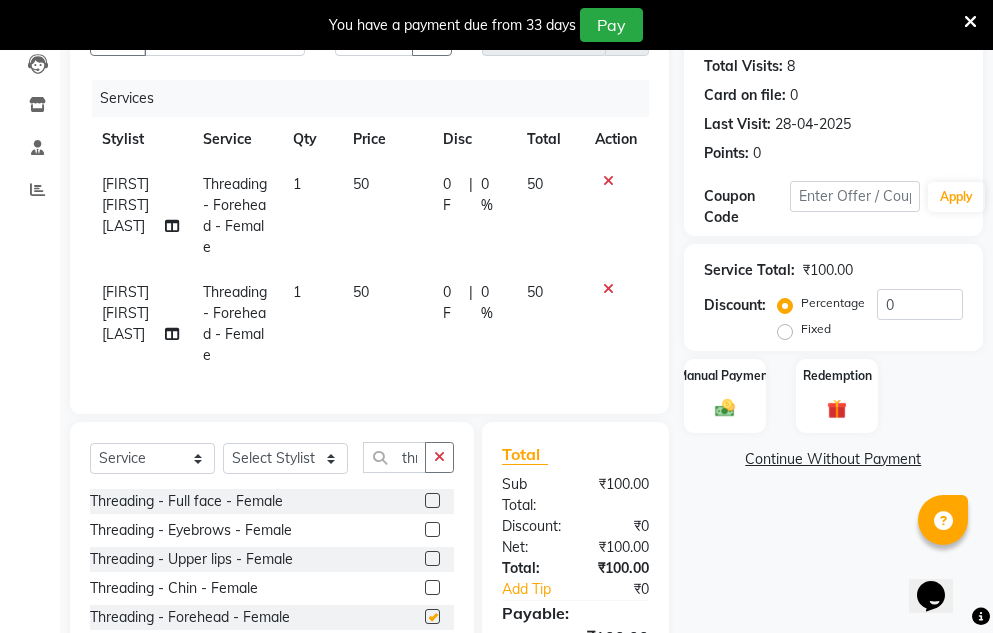 checkbox on "false" 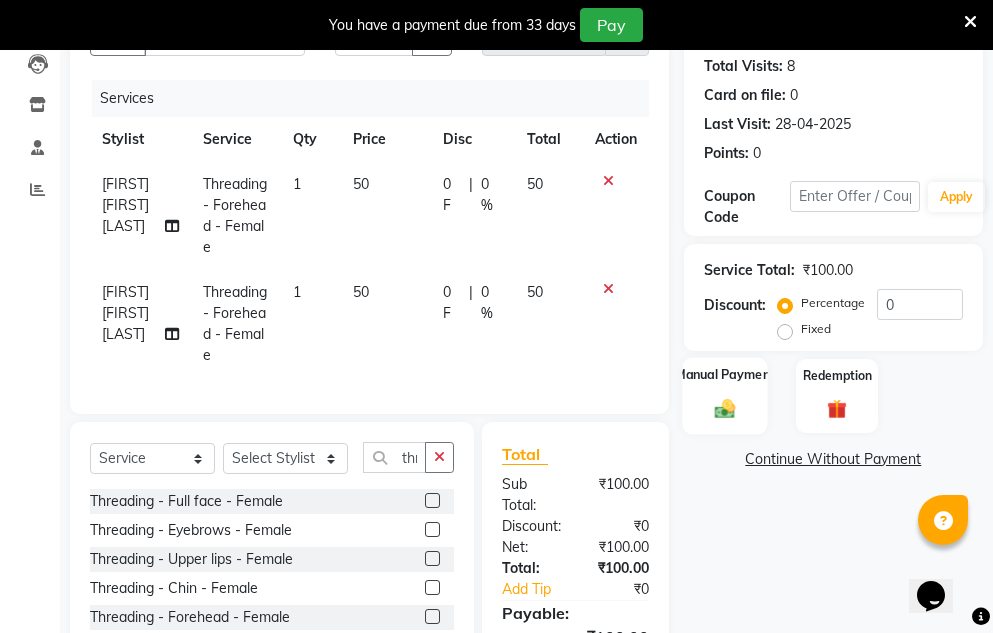 click 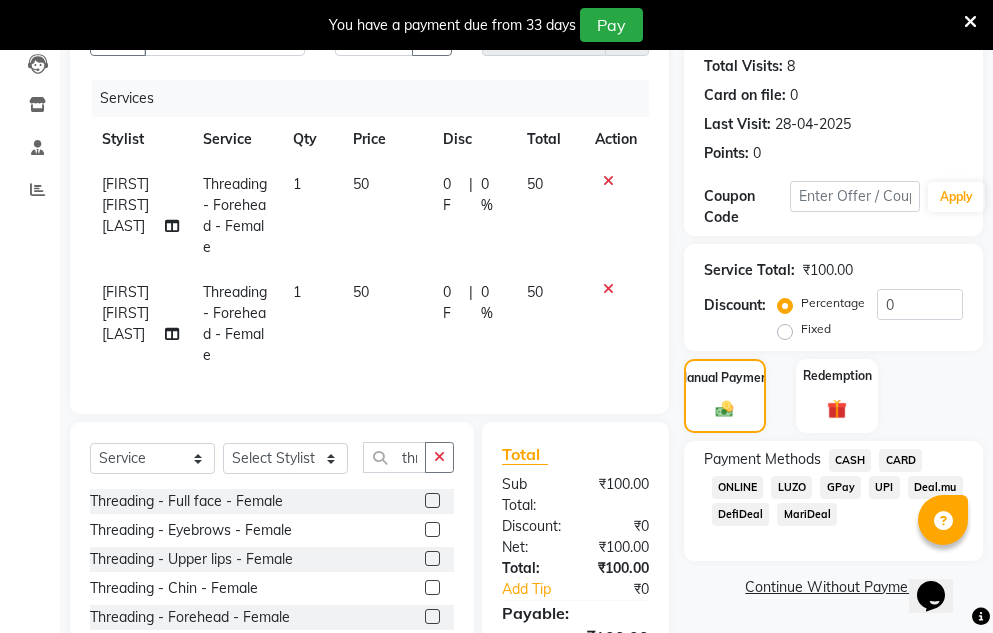 click on "CASH" 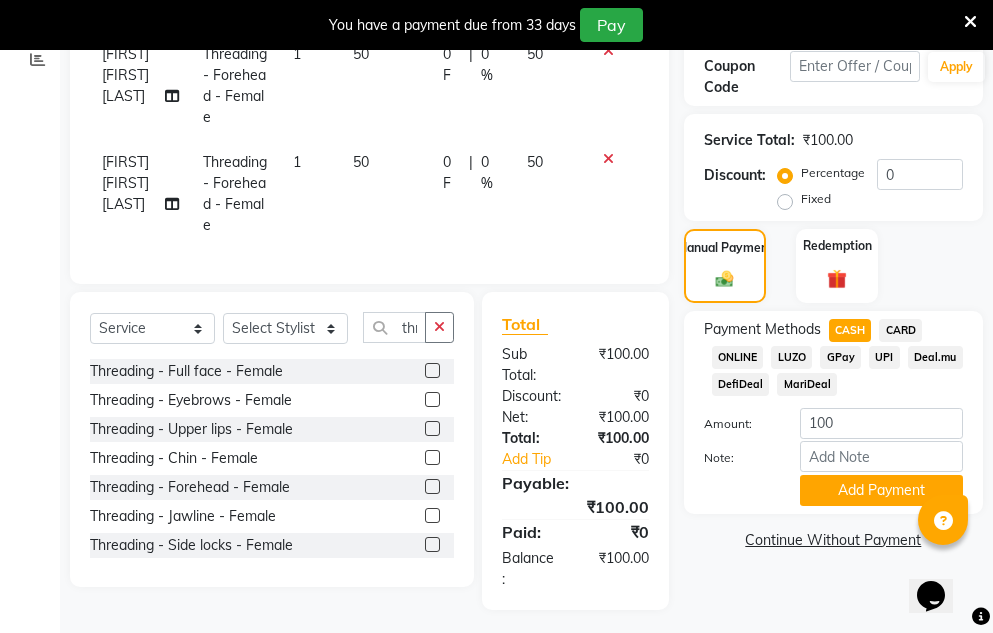 scroll, scrollTop: 397, scrollLeft: 0, axis: vertical 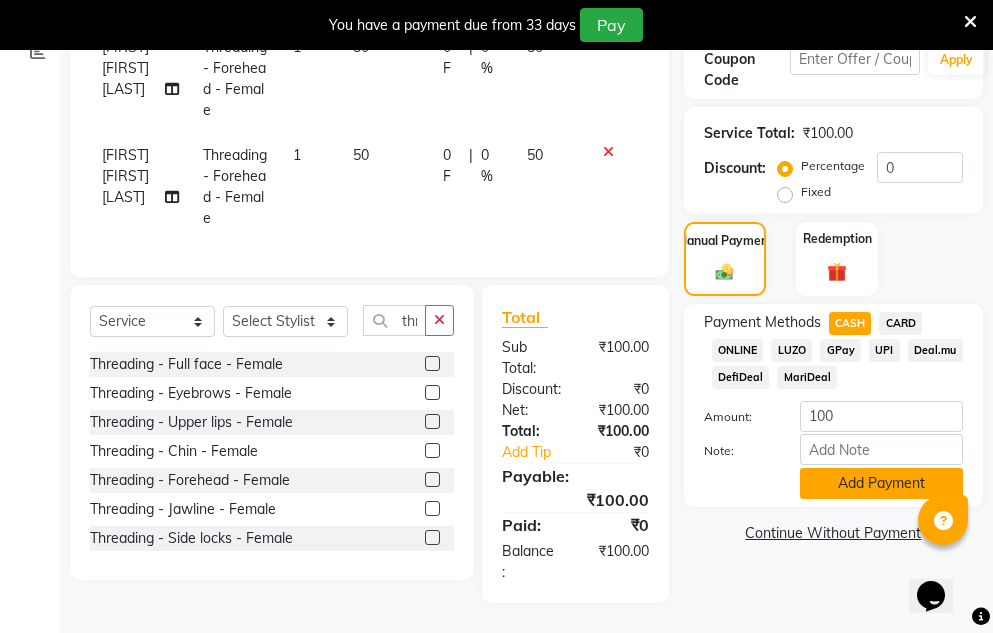 click on "Add Payment" 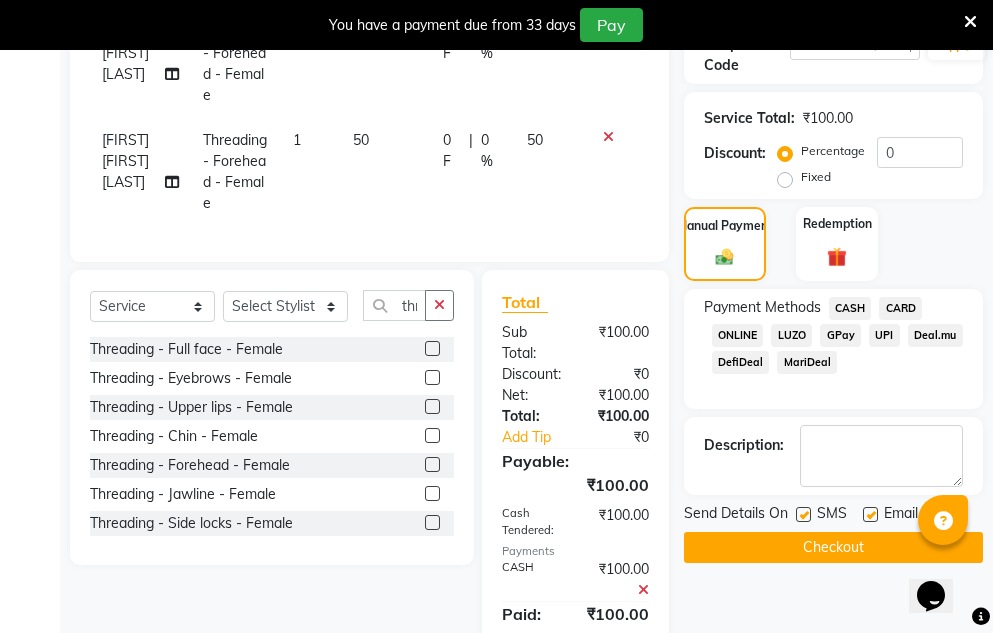 click on "Checkout" 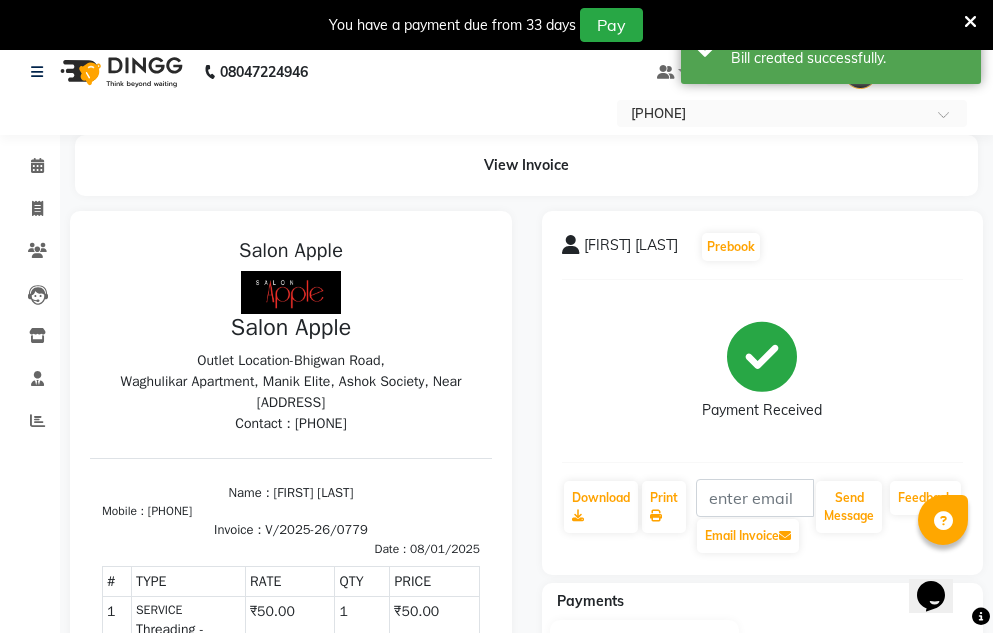 scroll, scrollTop: 0, scrollLeft: 0, axis: both 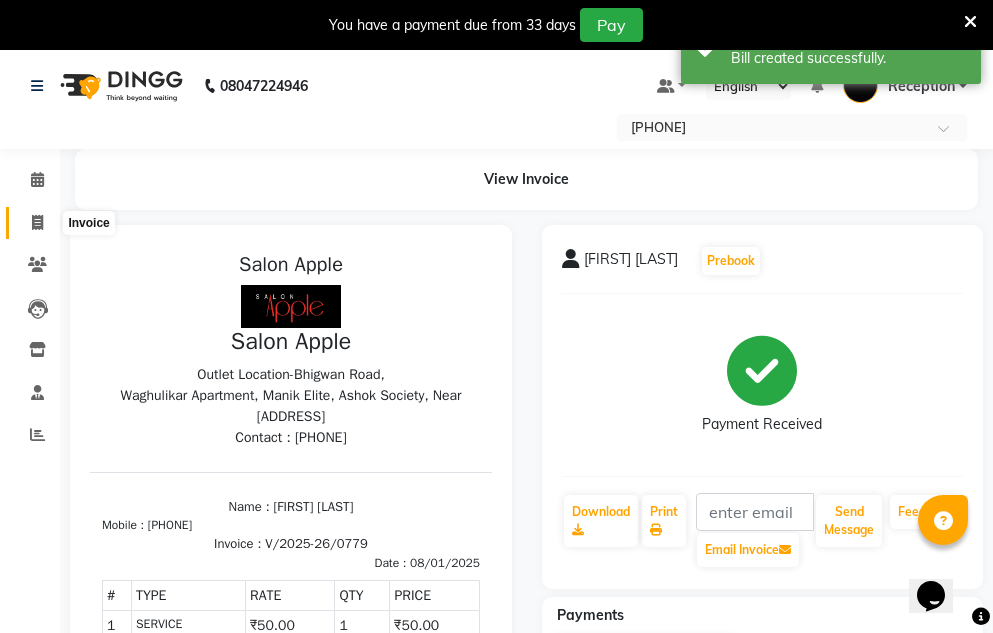 click 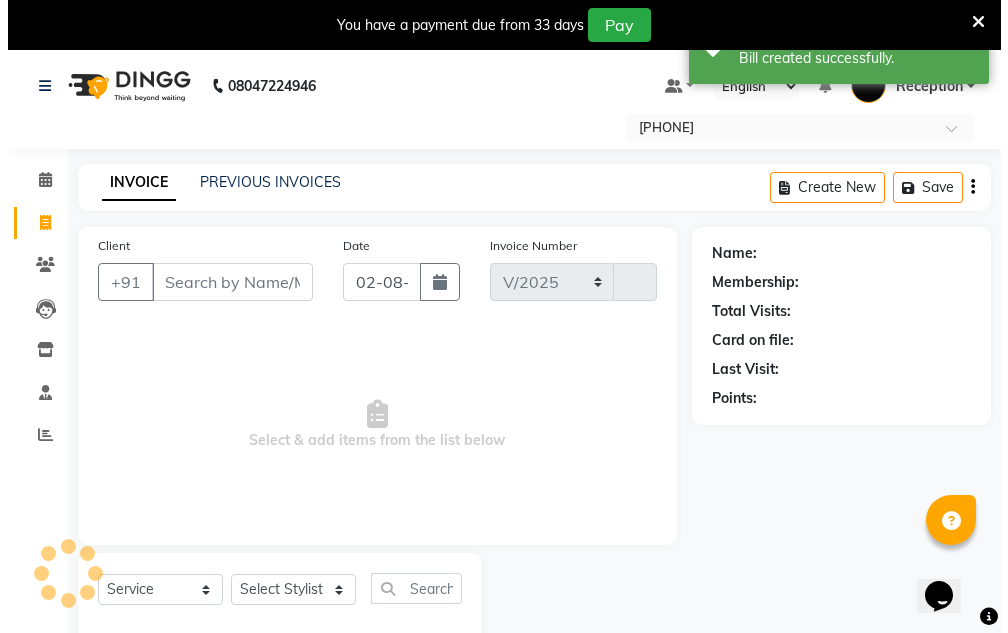scroll, scrollTop: 50, scrollLeft: 0, axis: vertical 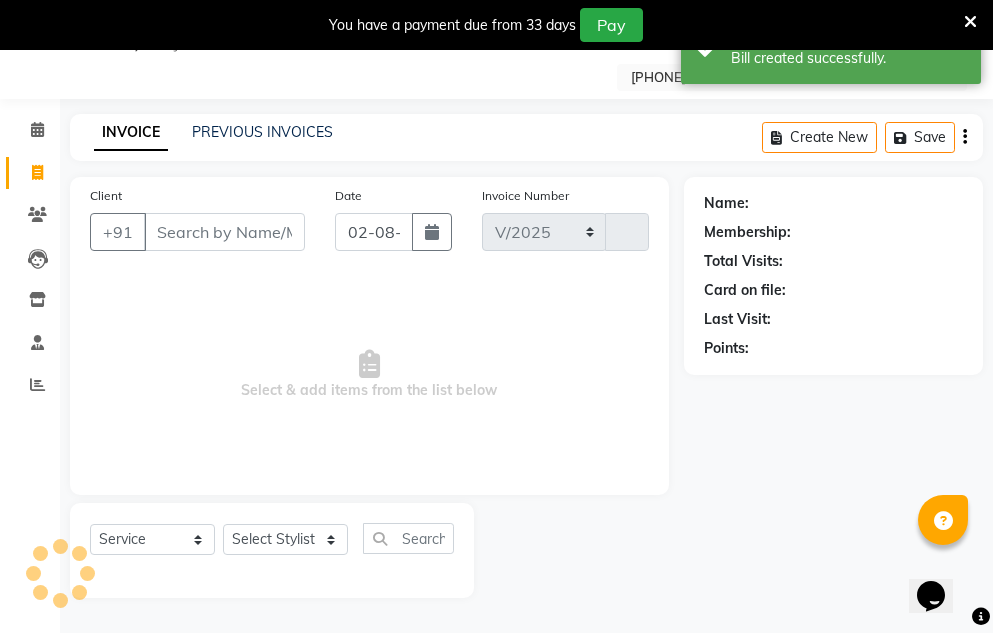 select on "586" 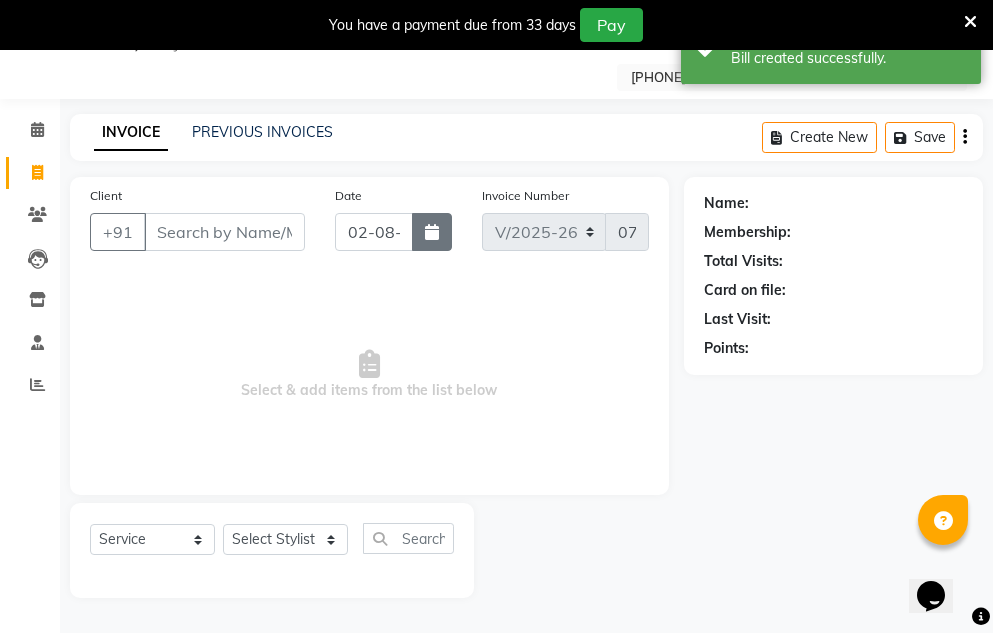 click 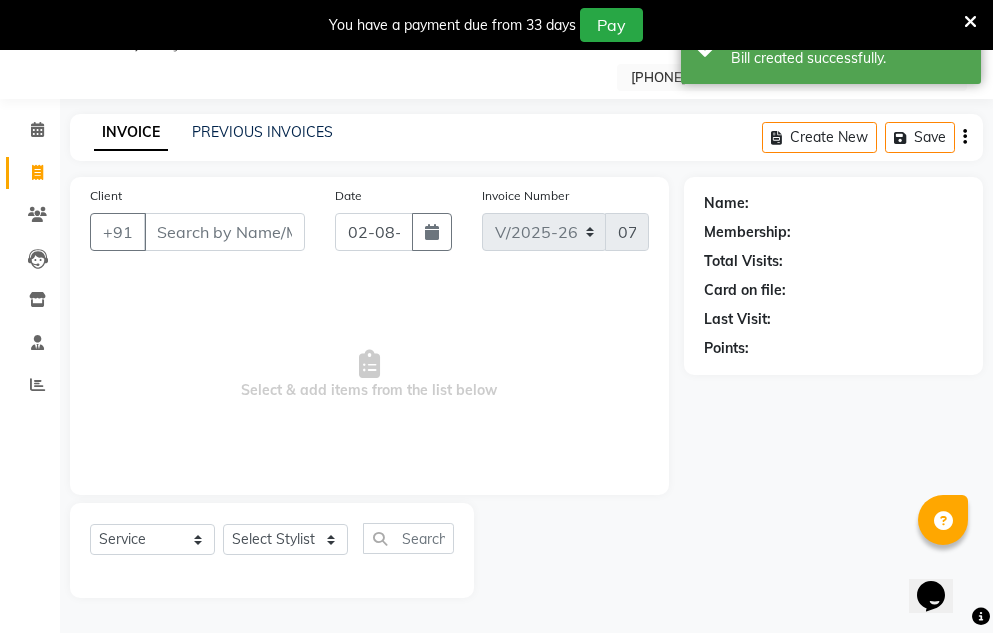 select on "8" 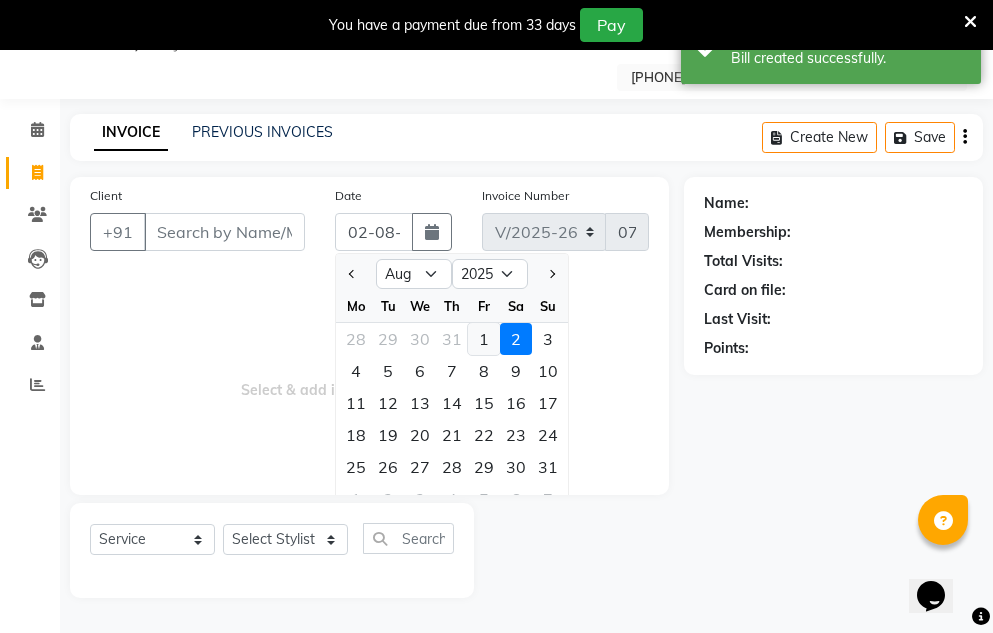 click on "1" 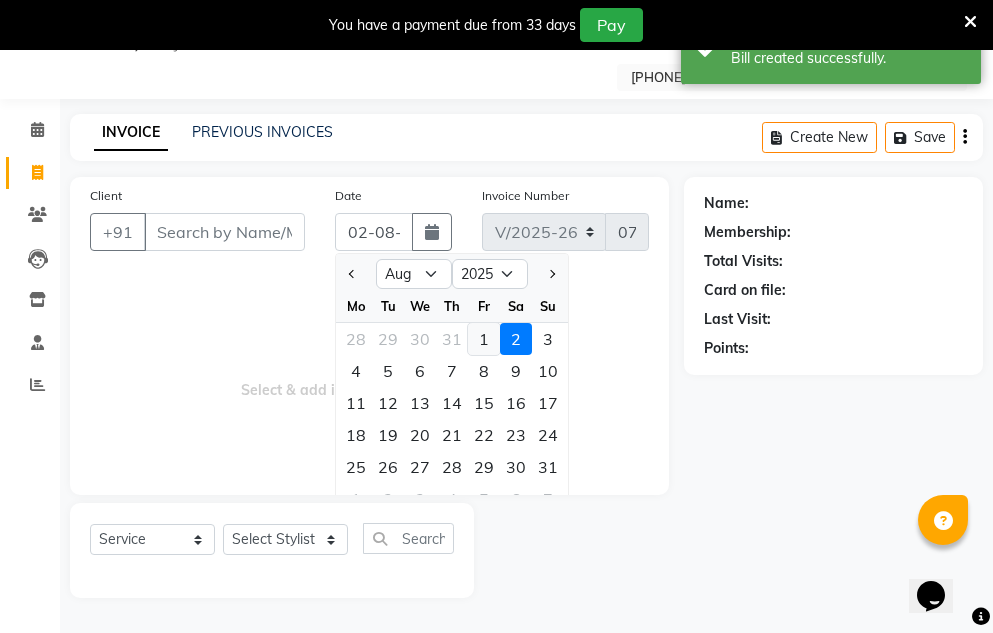 type on "01-08-2025" 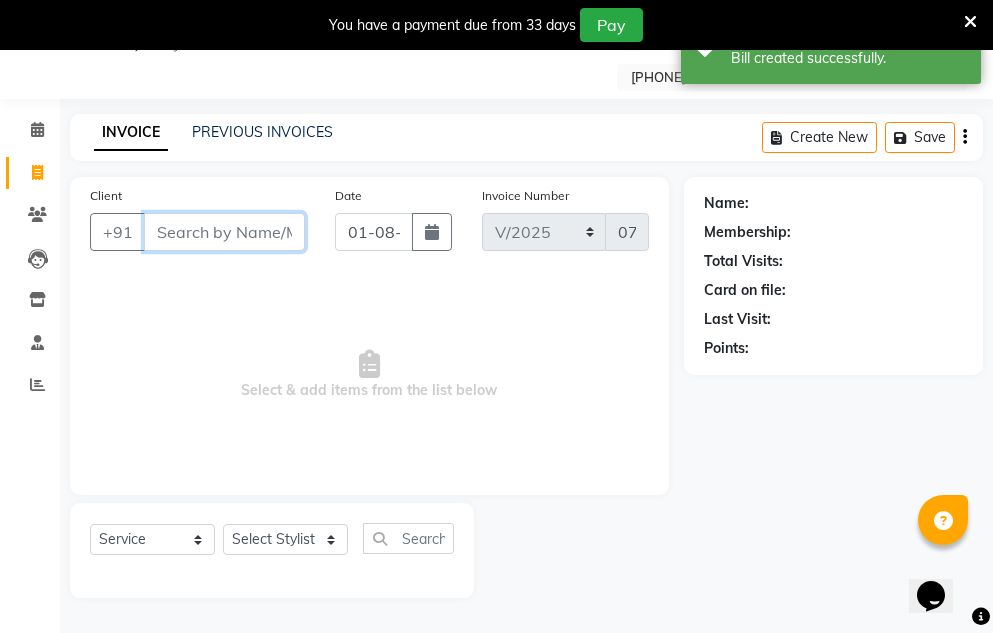 click on "Client" at bounding box center (224, 232) 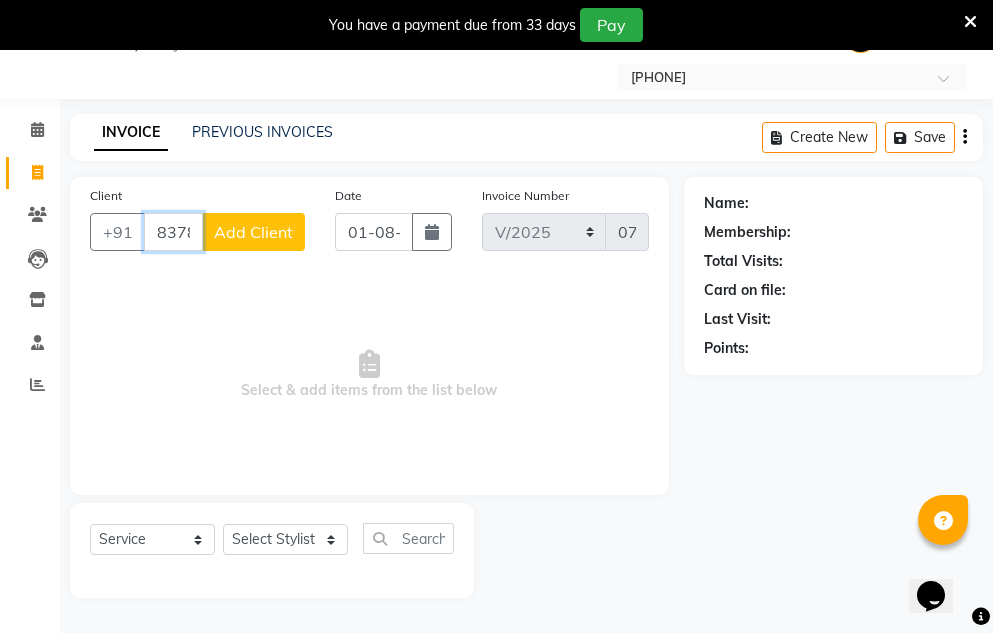 type on "8378957717" 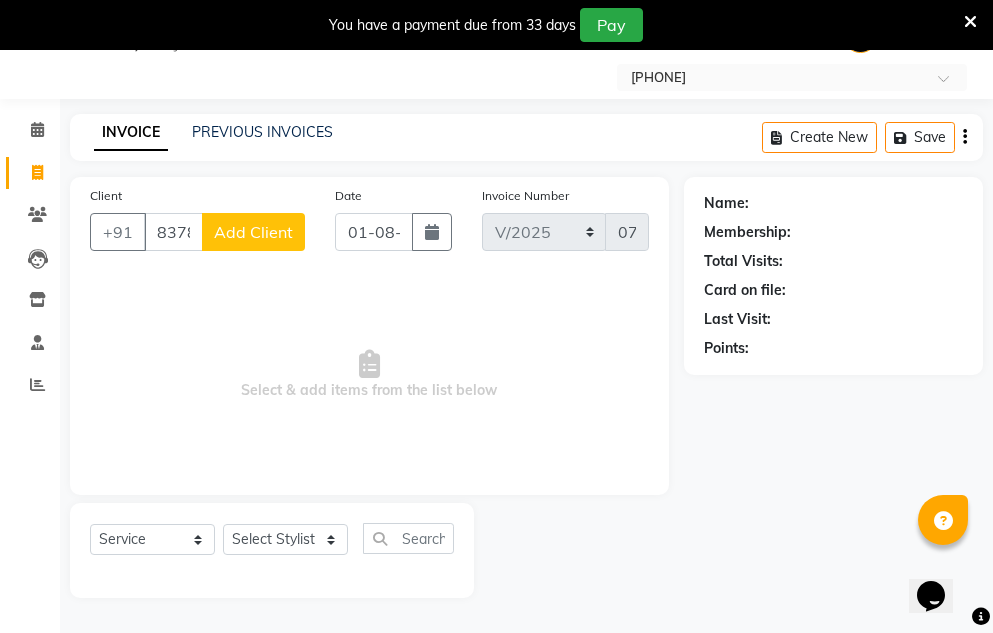 click on "Add Client" 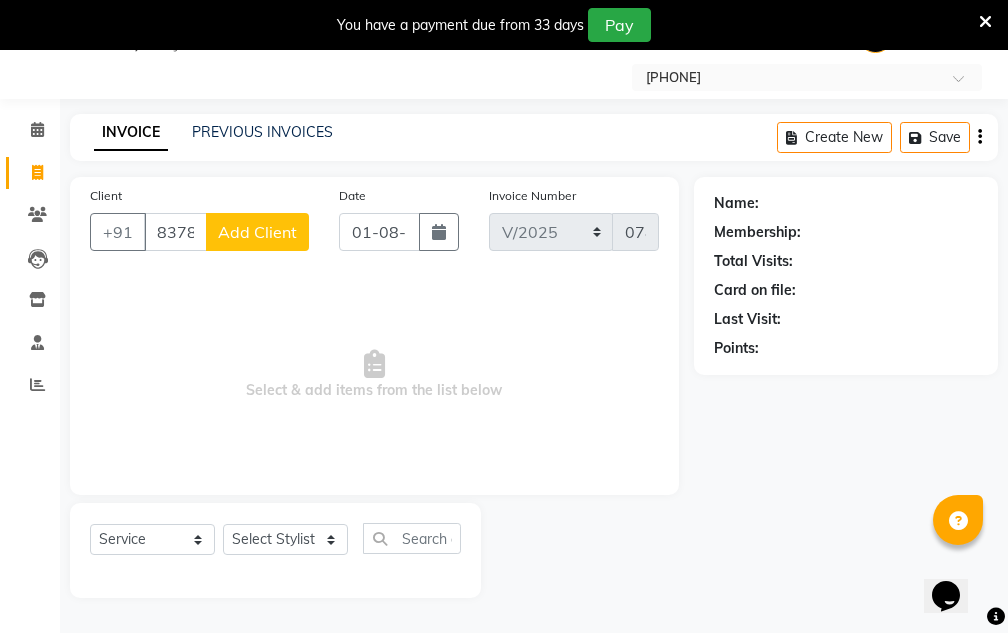 select on "22" 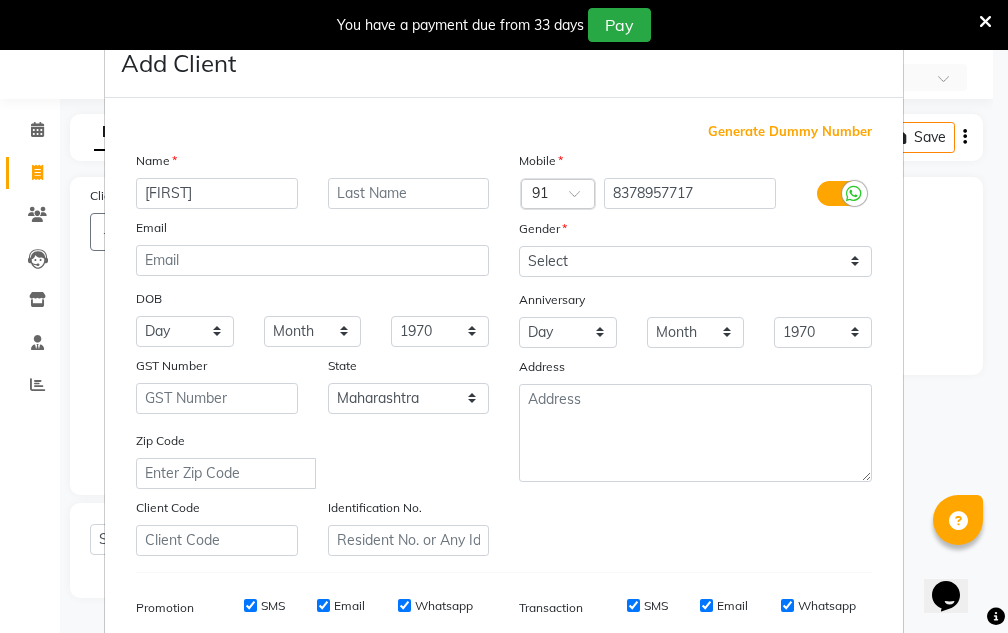 type on "[FIRST]" 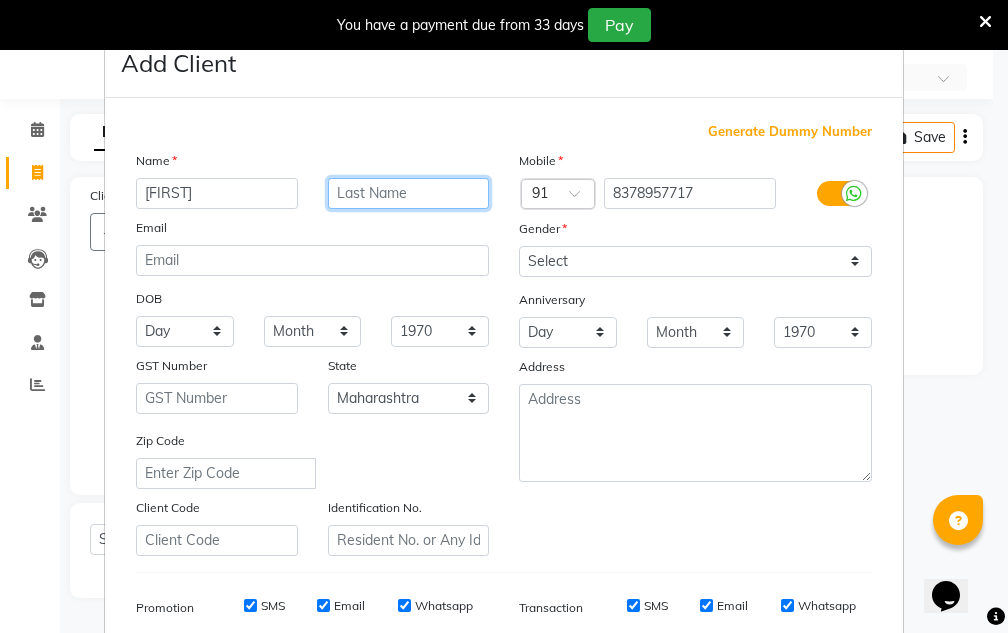 click at bounding box center (409, 193) 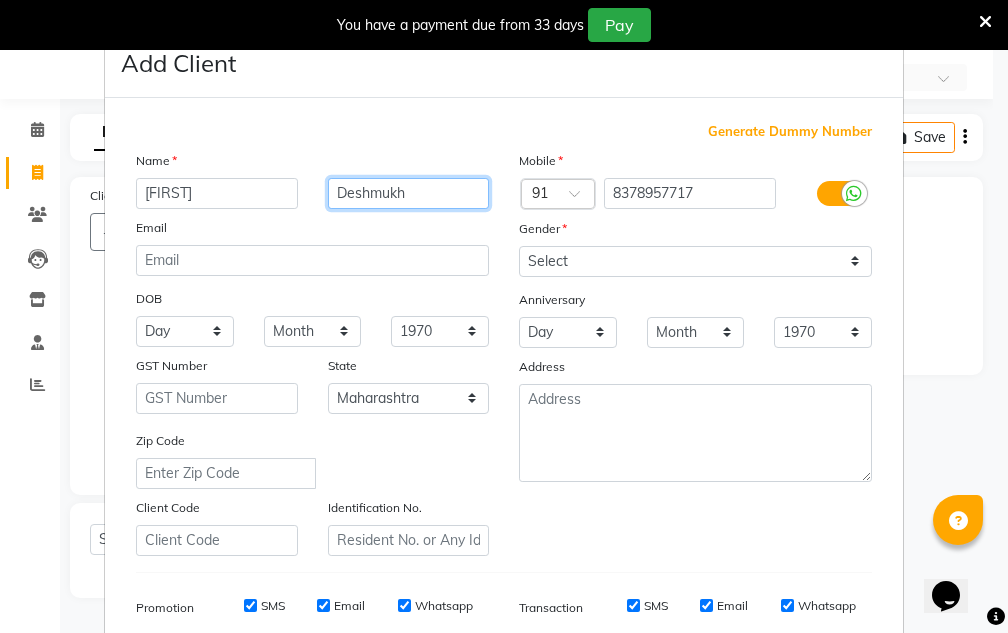 type on "Deshmukh" 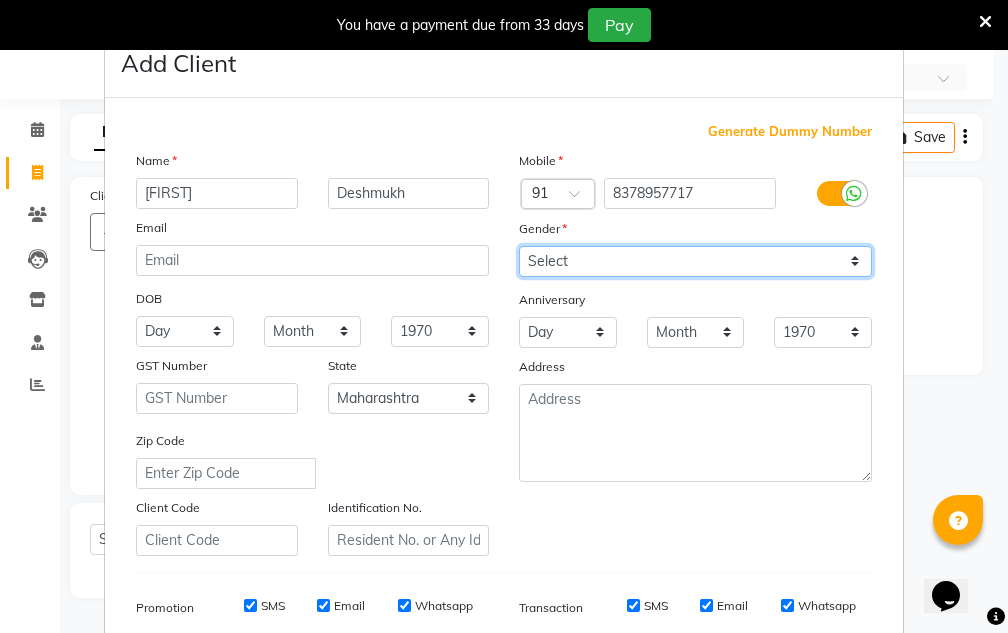 click on "Select Male Female Other Prefer Not To Say" at bounding box center [695, 261] 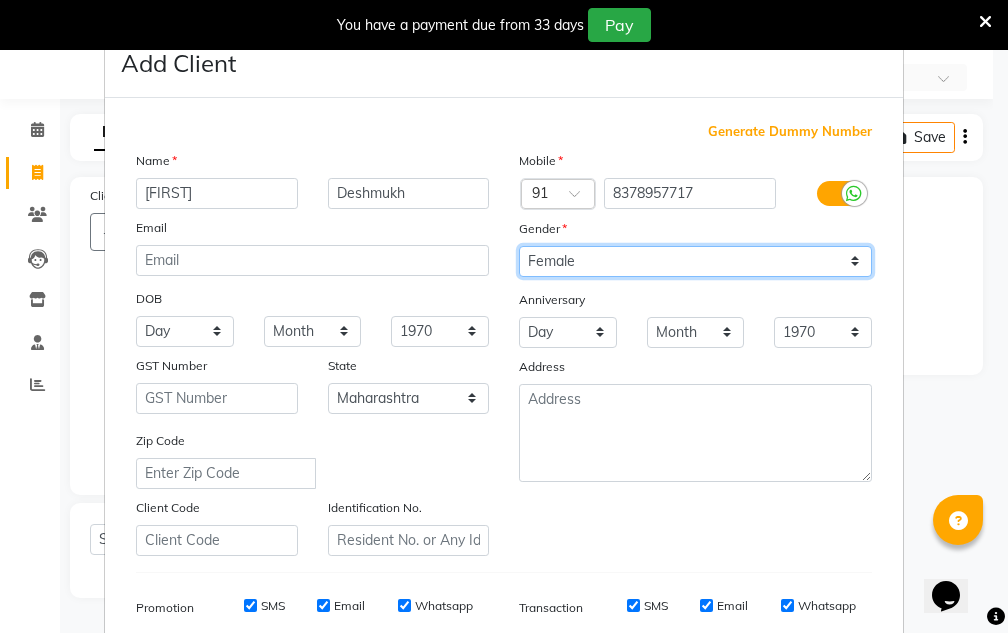 click on "Select Male Female Other Prefer Not To Say" at bounding box center (695, 261) 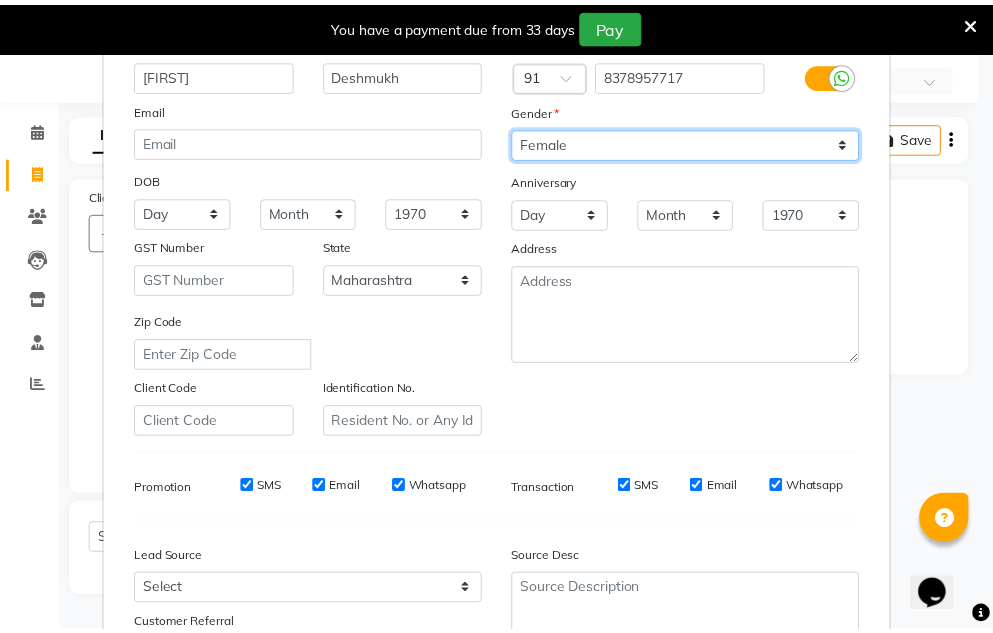 scroll, scrollTop: 290, scrollLeft: 0, axis: vertical 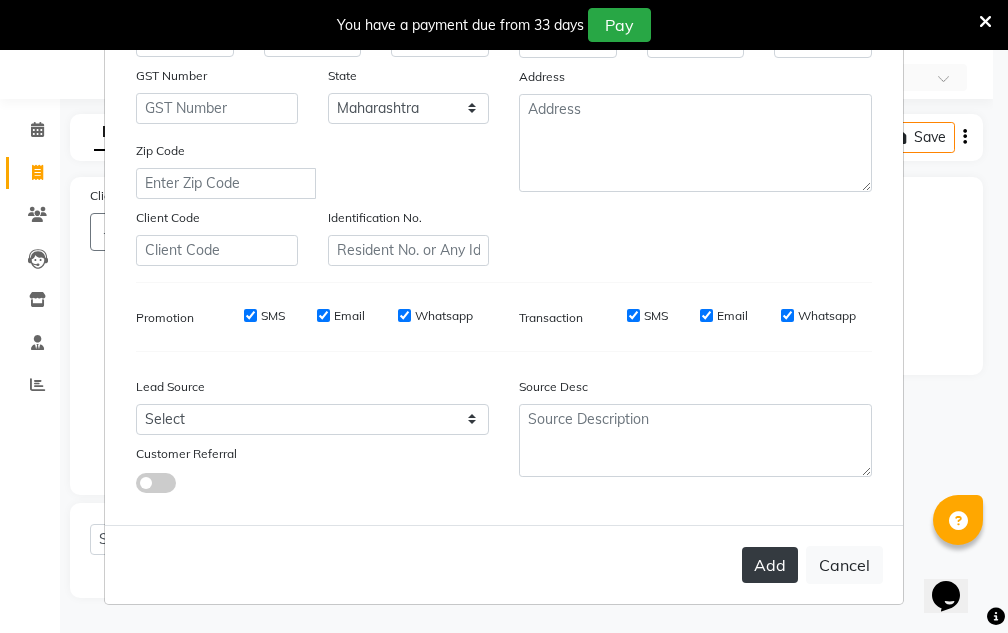 click on "Add" at bounding box center [770, 565] 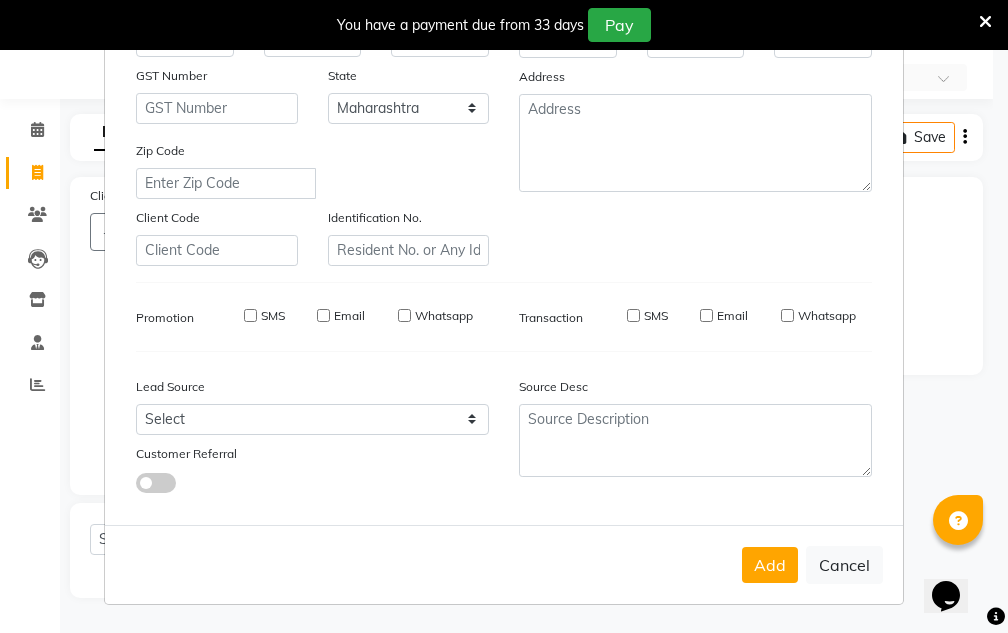 type 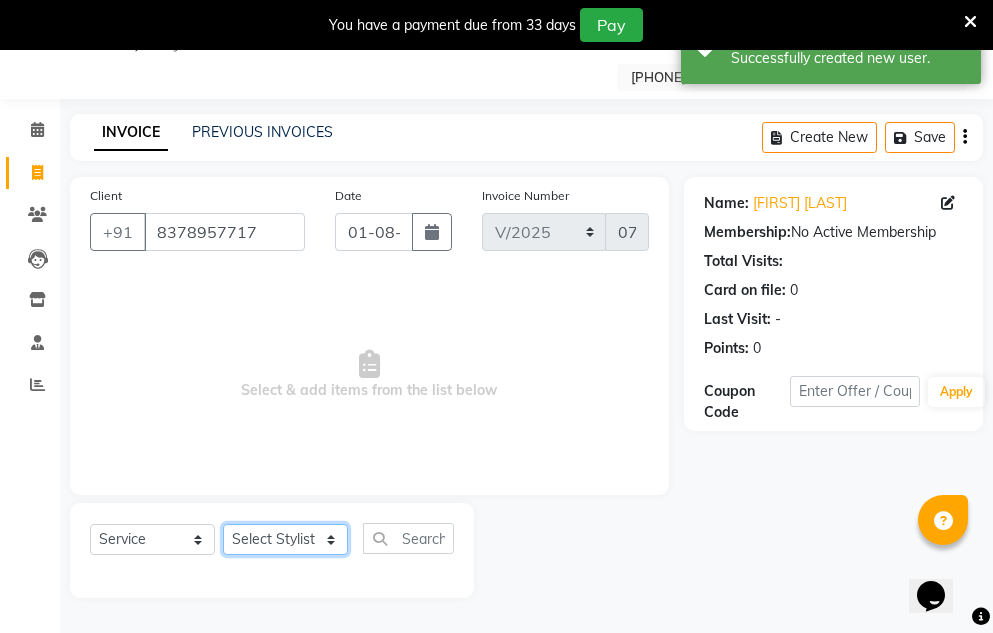 click on "Select Stylist [FIRST] [FIRST] [LAST] [FIRST] [LAST]  Reception  [FIRST] [LAST]" 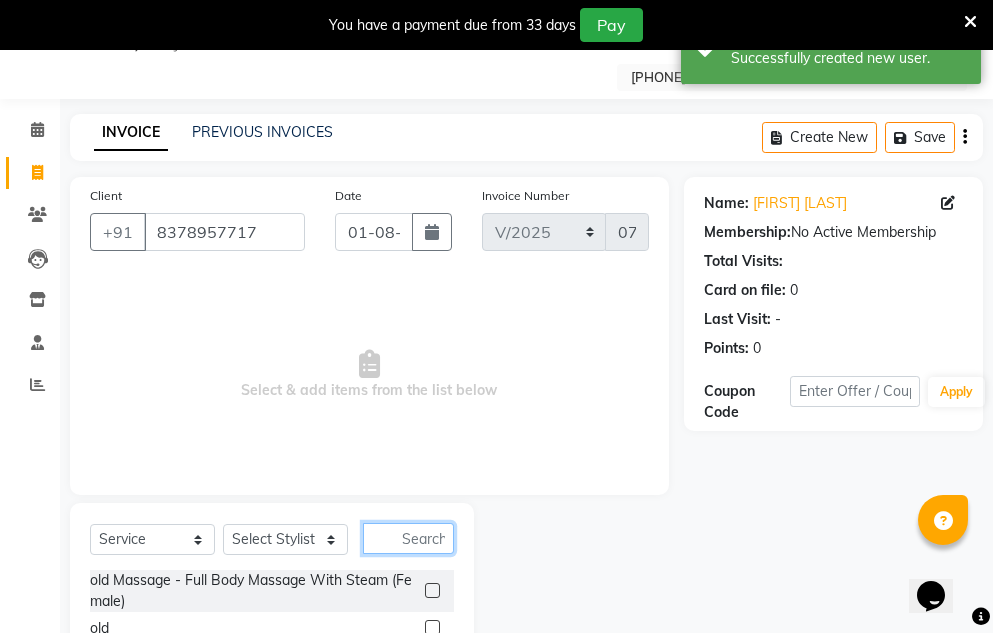 click 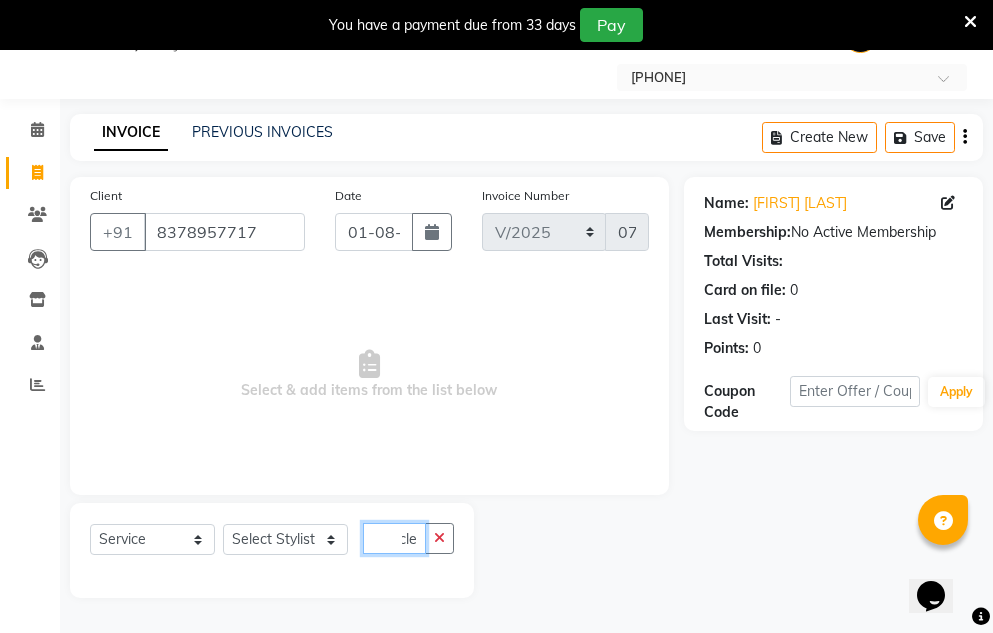 scroll, scrollTop: 0, scrollLeft: 0, axis: both 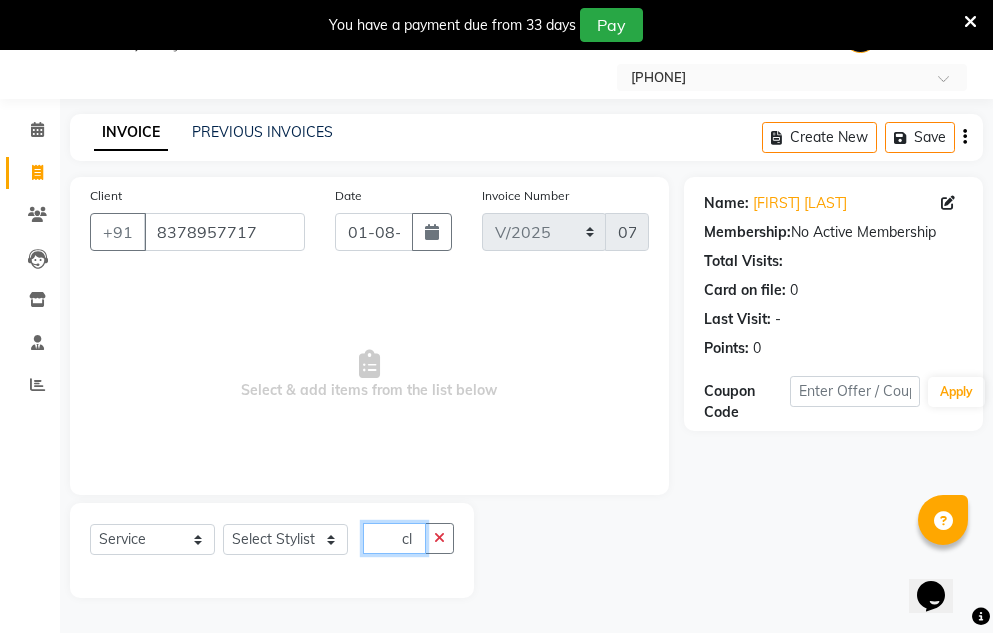 type on "c" 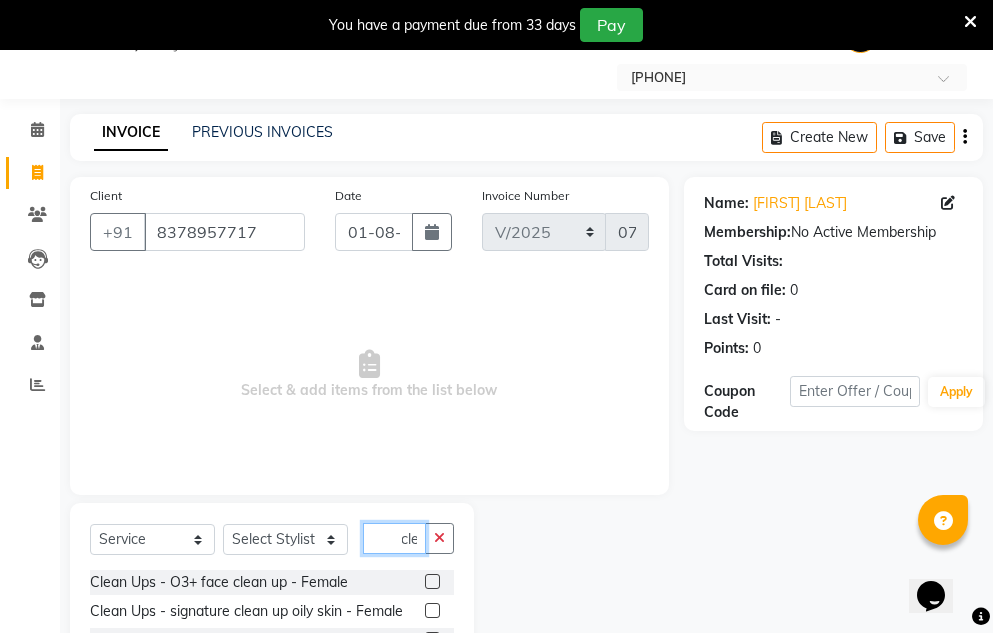 scroll, scrollTop: 0, scrollLeft: 10, axis: horizontal 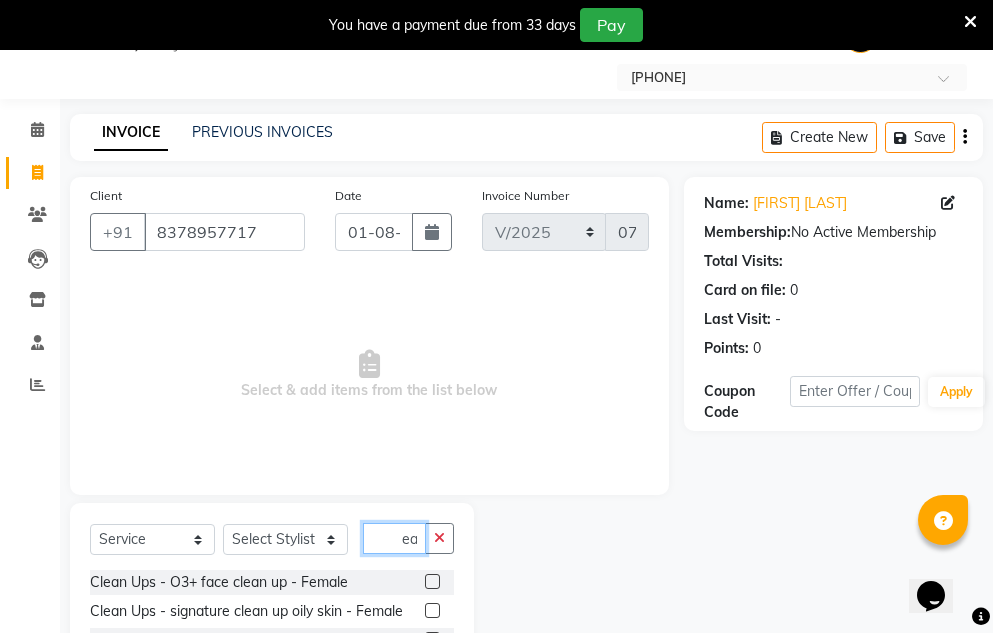 type on "clea" 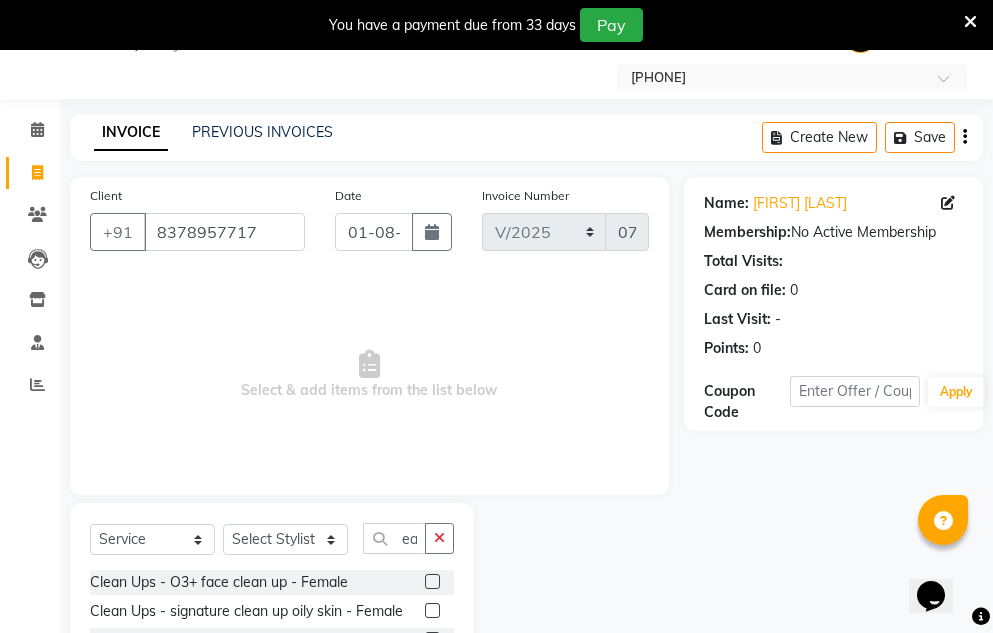 scroll, scrollTop: 0, scrollLeft: 0, axis: both 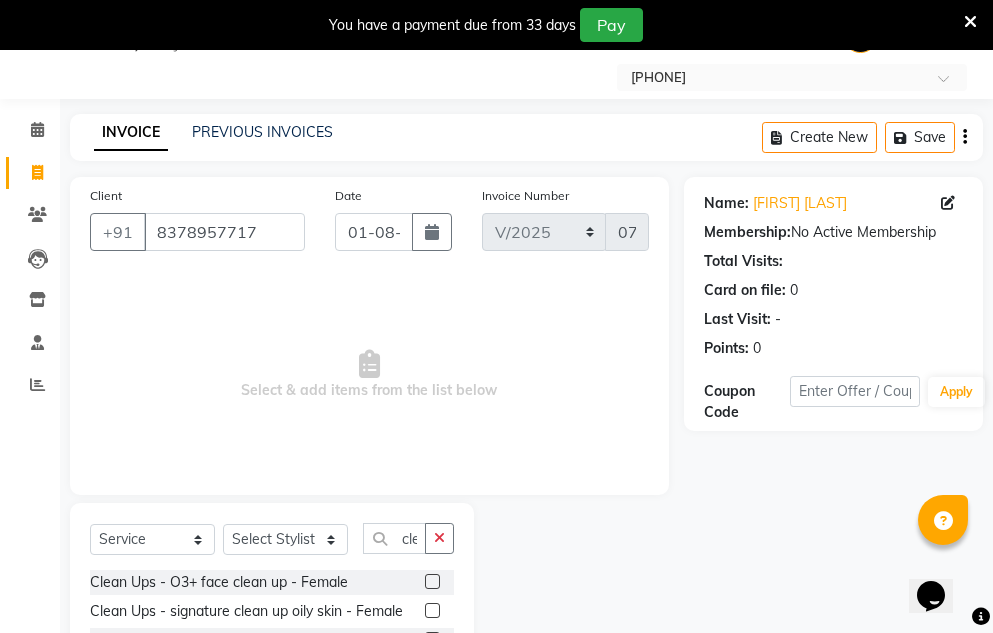 click 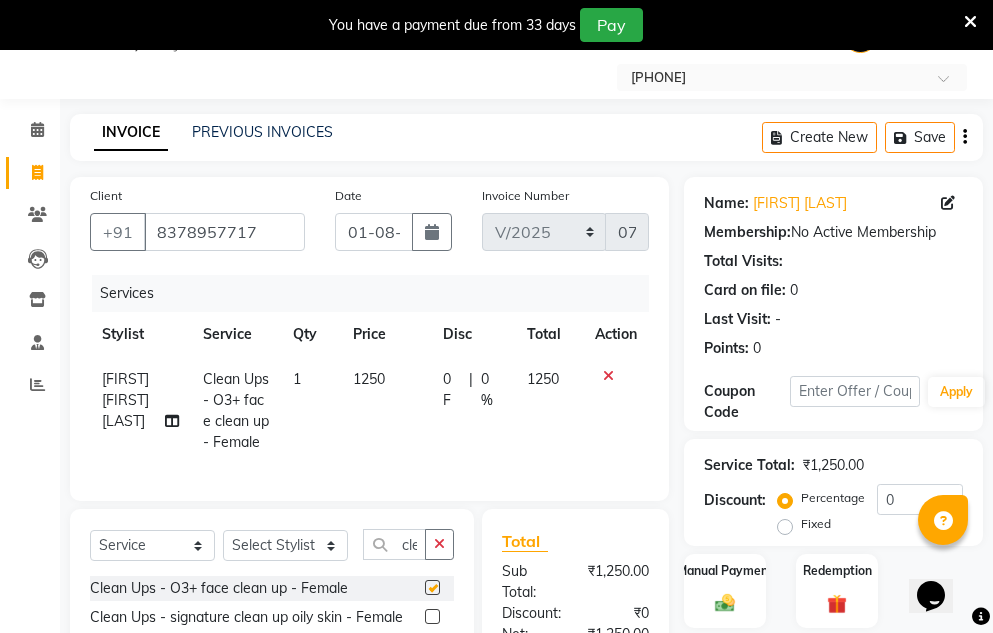 checkbox on "false" 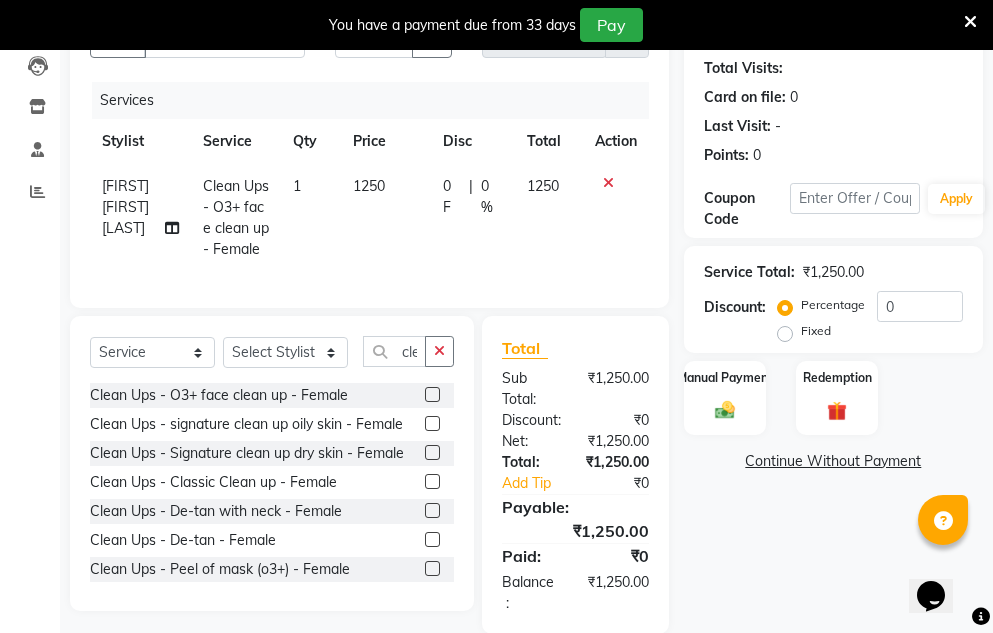 scroll, scrollTop: 250, scrollLeft: 0, axis: vertical 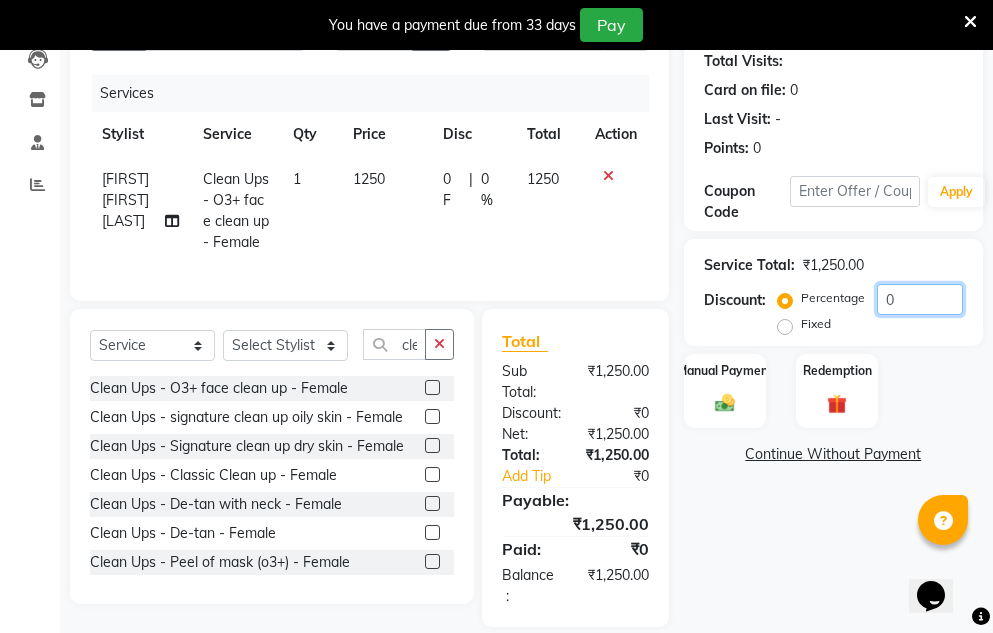 click on "0" 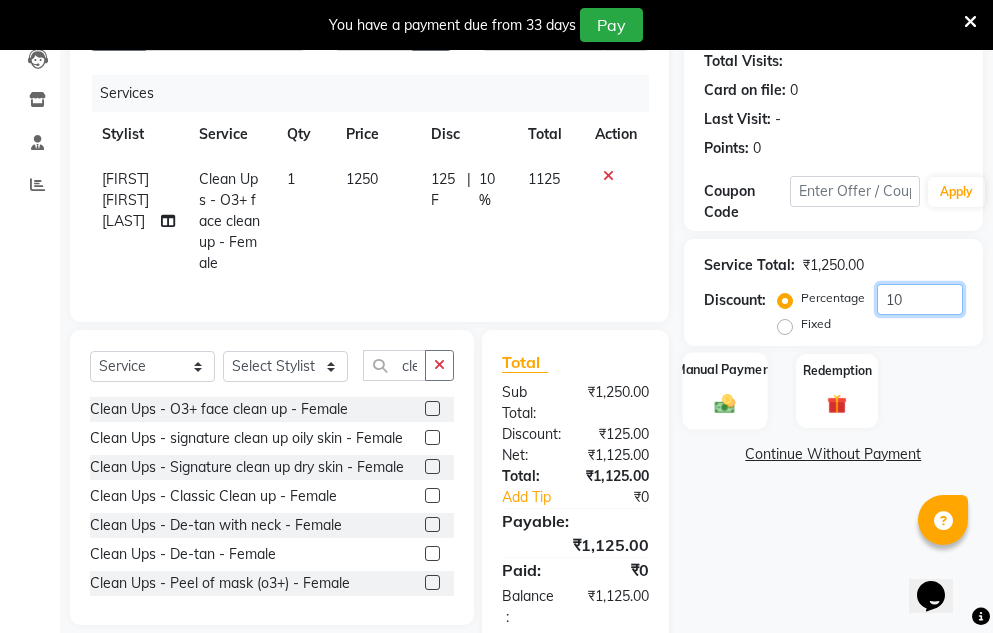 type on "10" 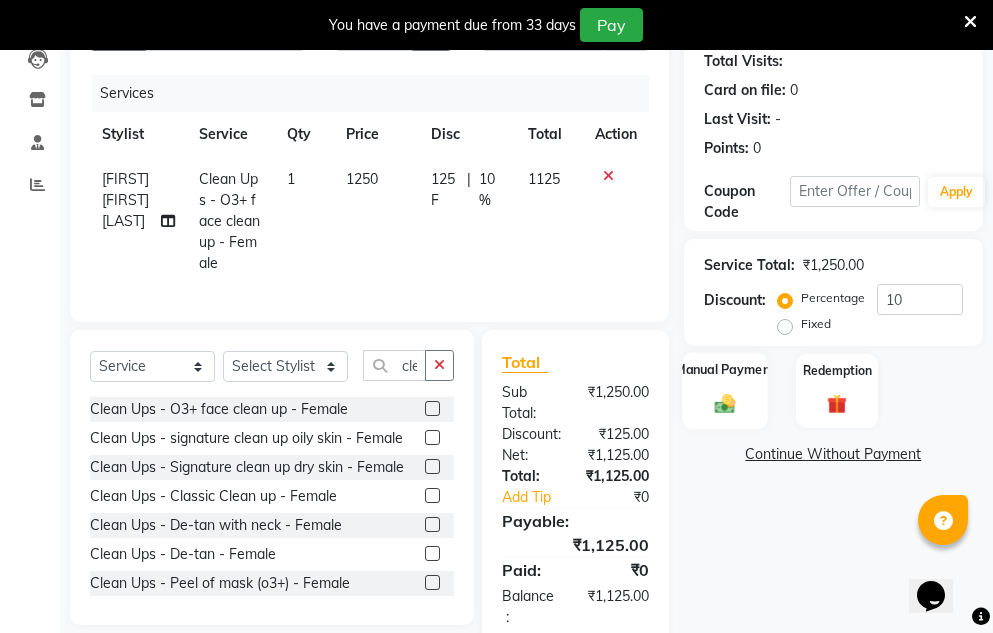 click 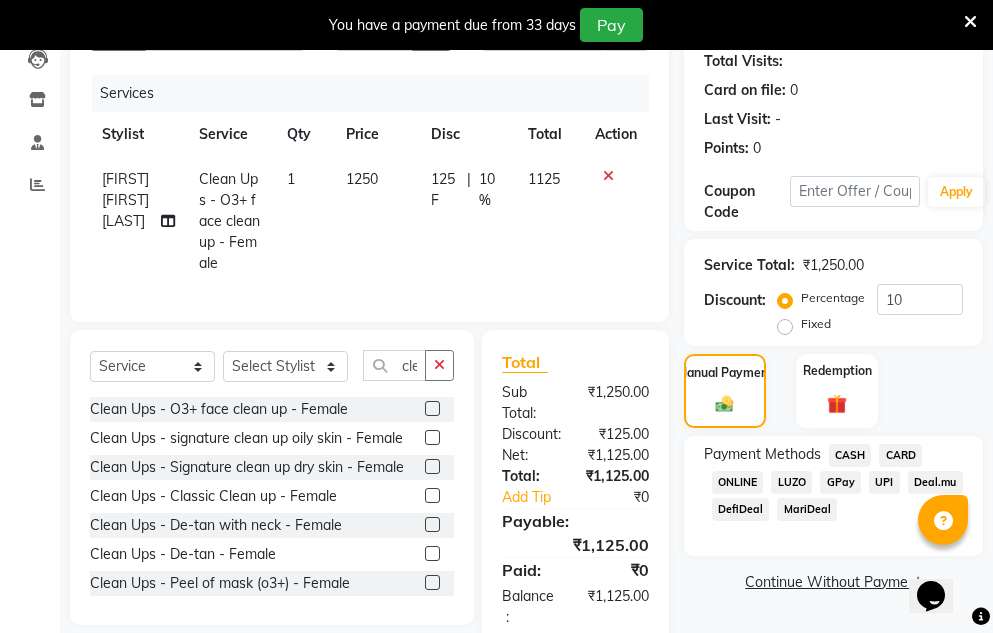 click on "GPay" 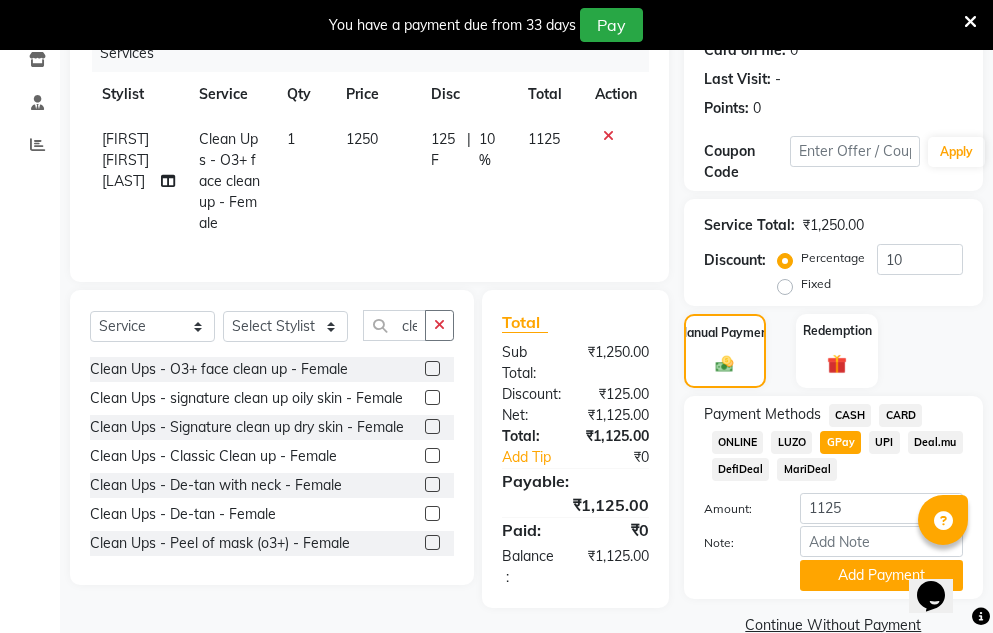 scroll, scrollTop: 327, scrollLeft: 0, axis: vertical 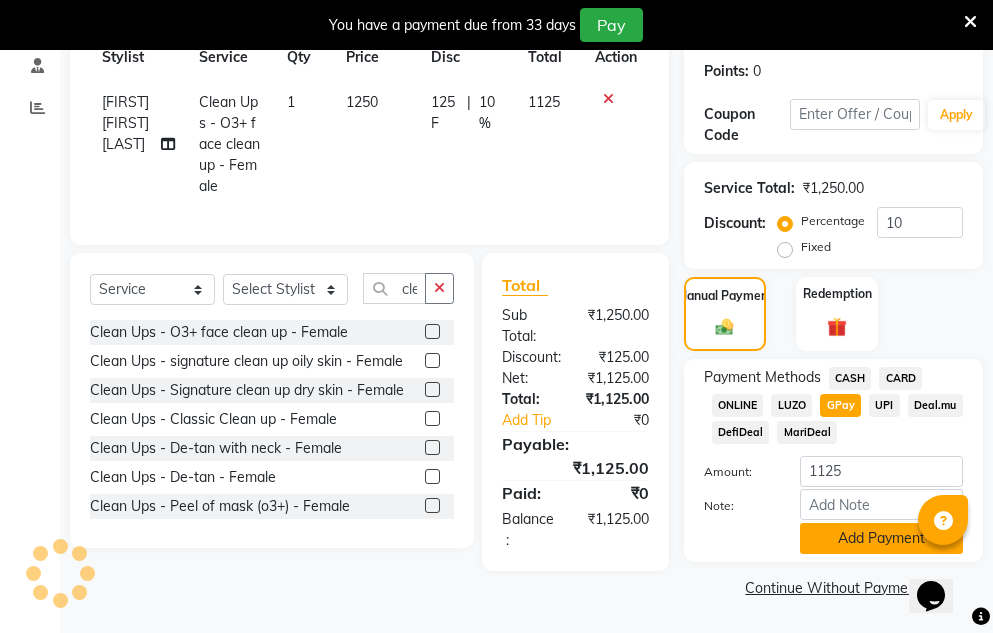 click on "Add Payment" 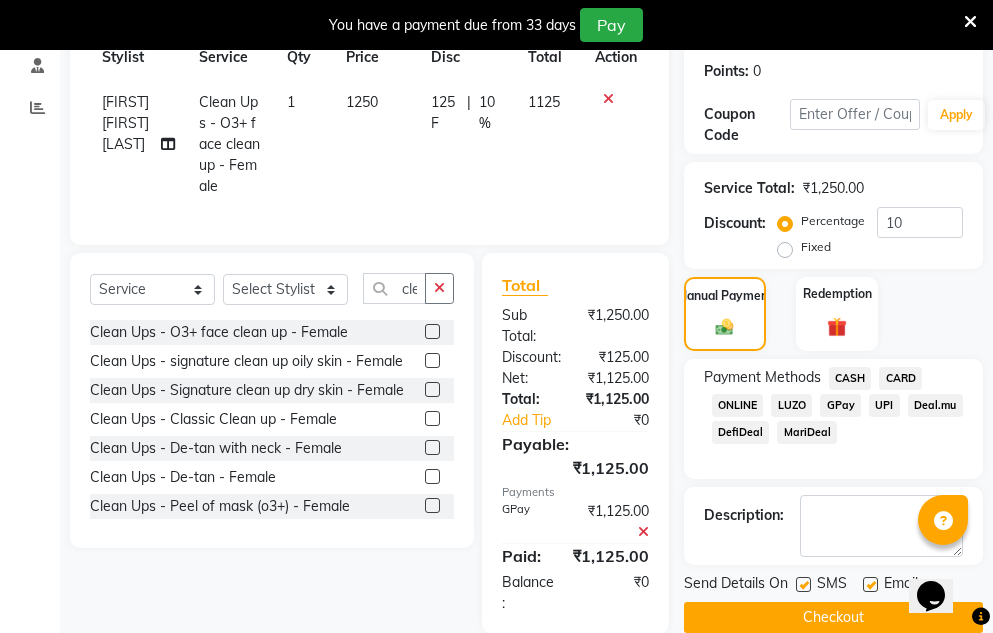 click on "Checkout" 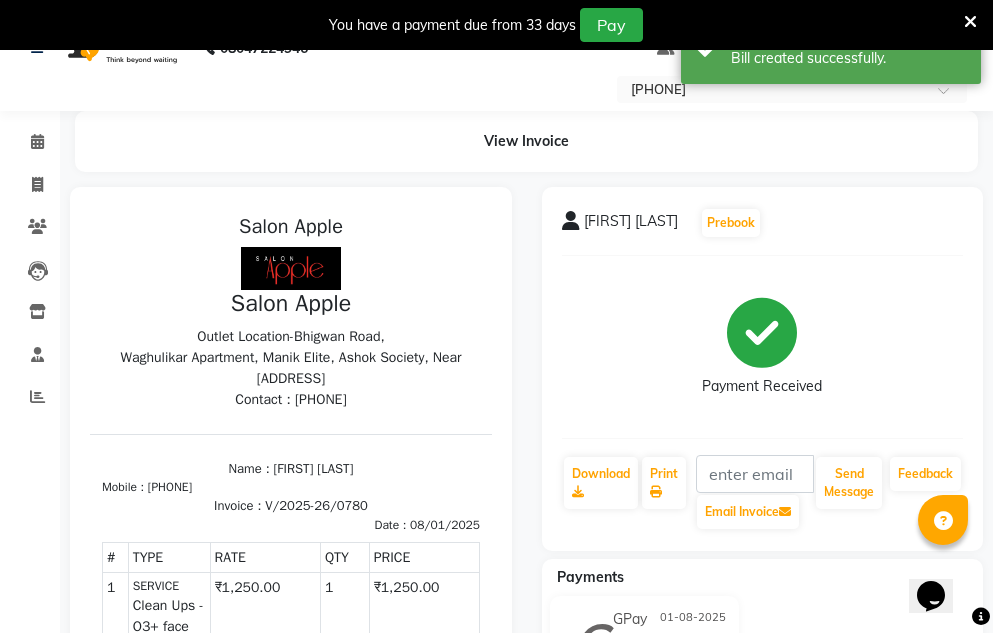 scroll, scrollTop: 27, scrollLeft: 0, axis: vertical 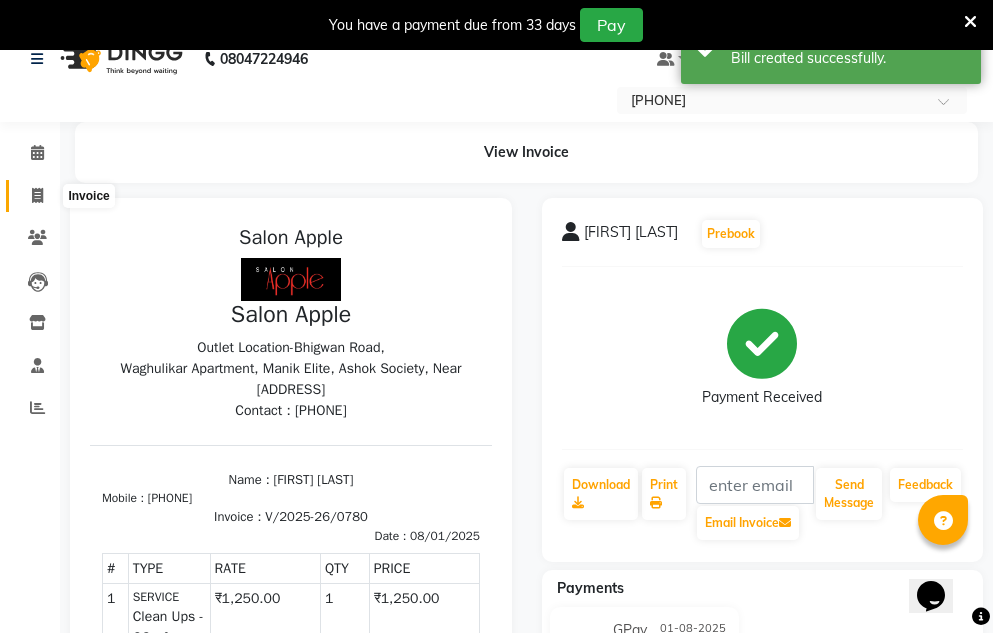 click 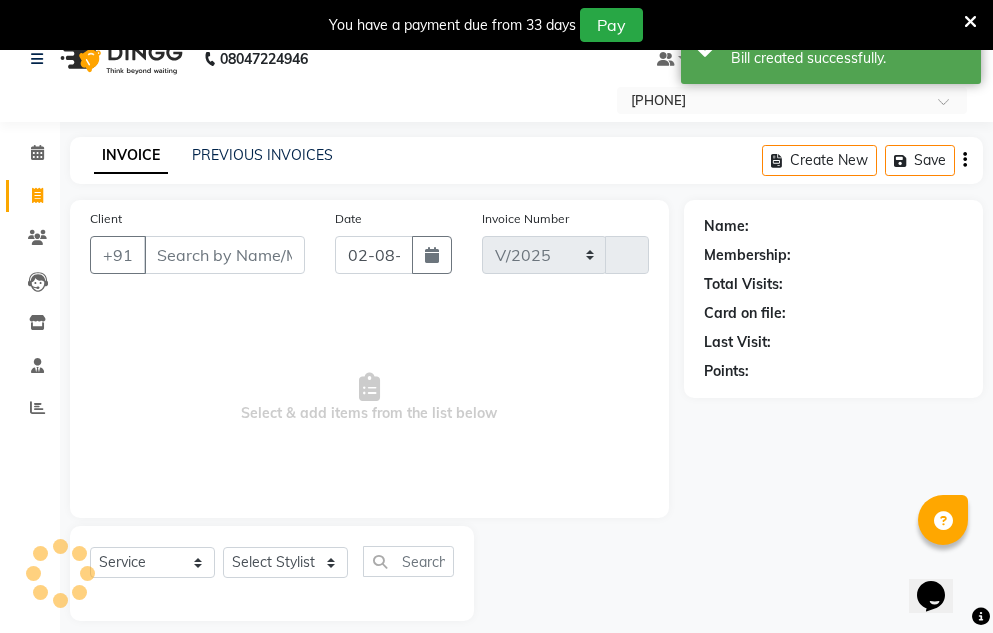 select on "586" 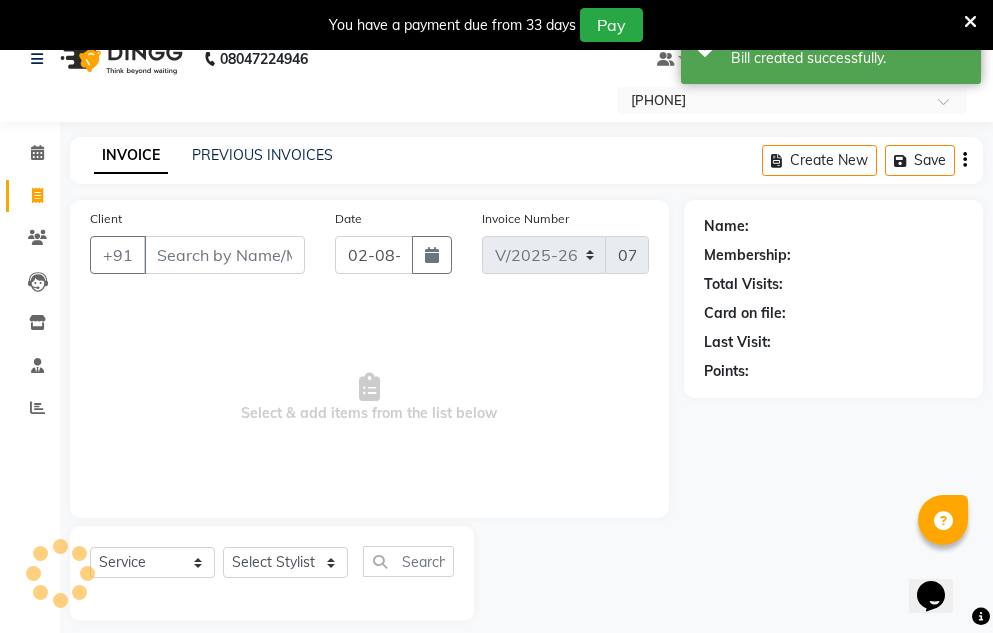 scroll, scrollTop: 50, scrollLeft: 0, axis: vertical 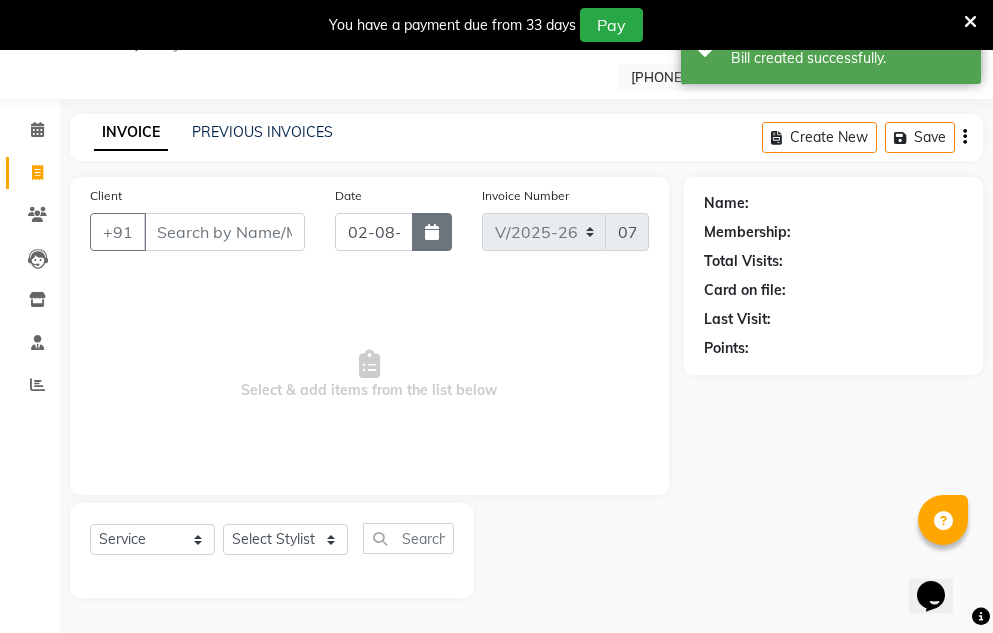 click 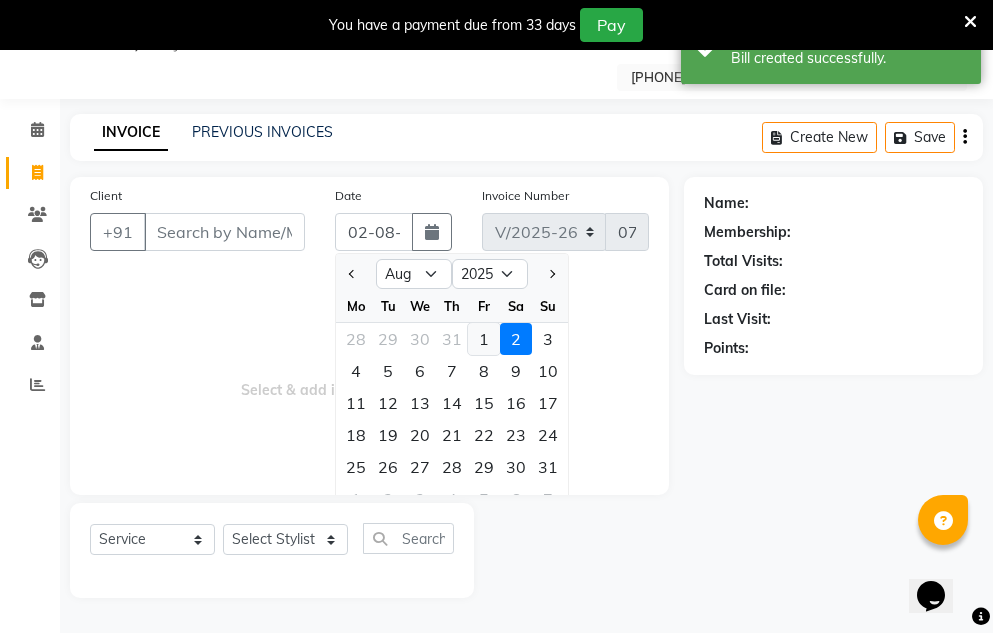click on "1" 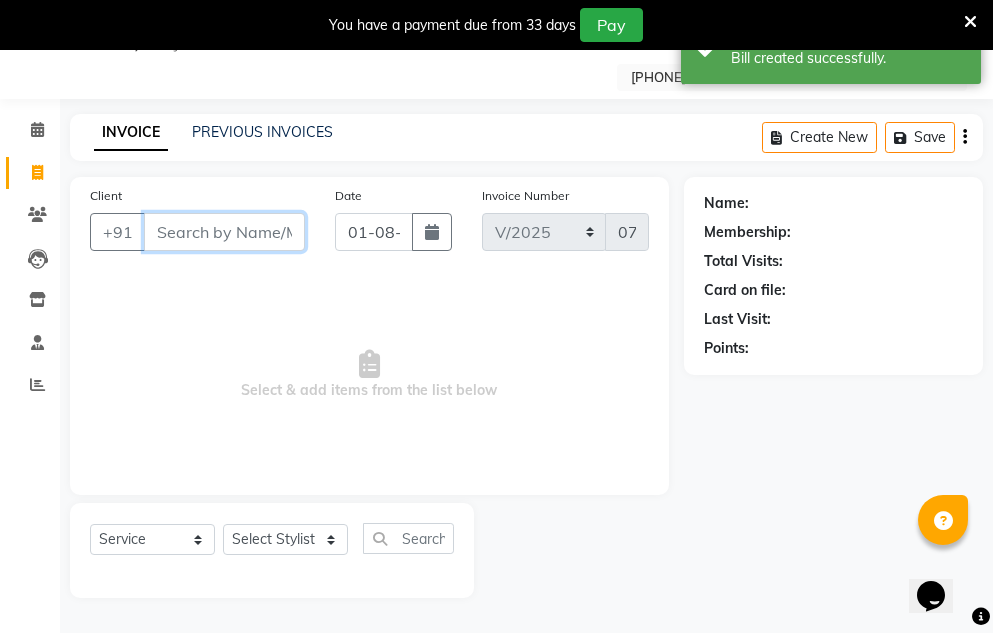 click on "Client" at bounding box center (224, 232) 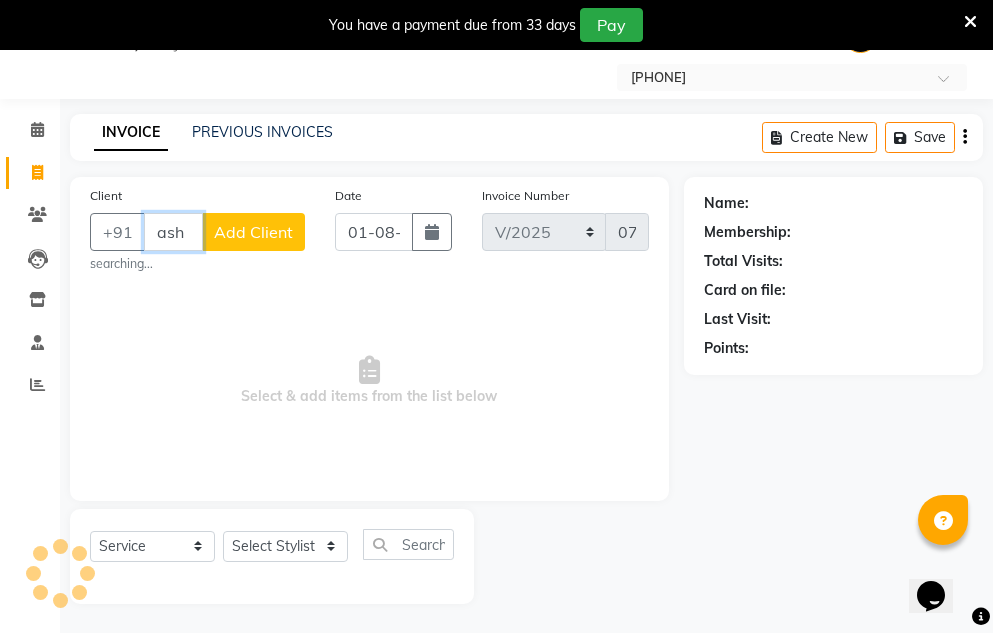 scroll, scrollTop: 0, scrollLeft: 0, axis: both 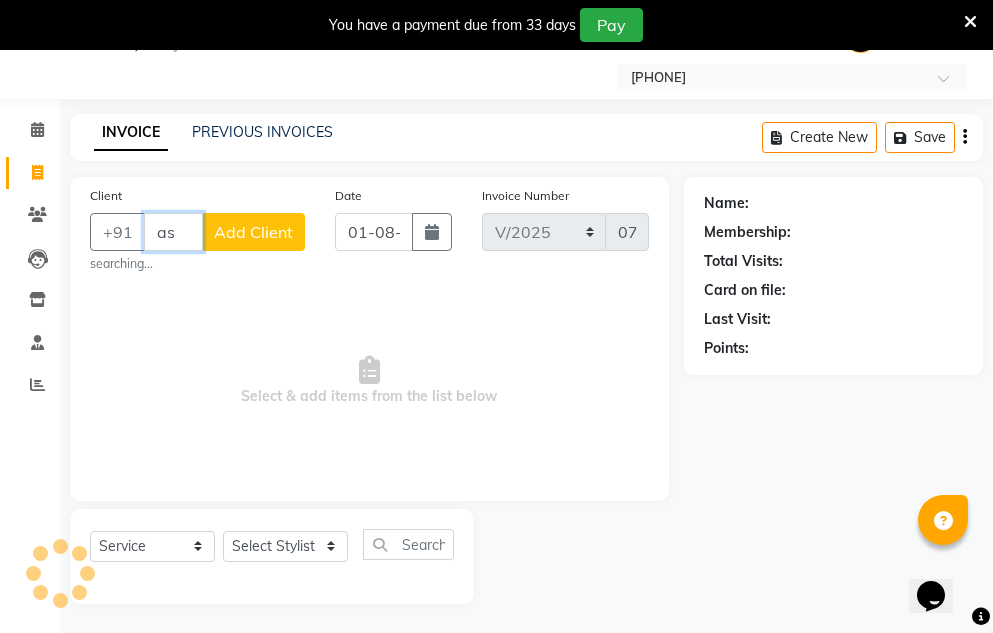type on "a" 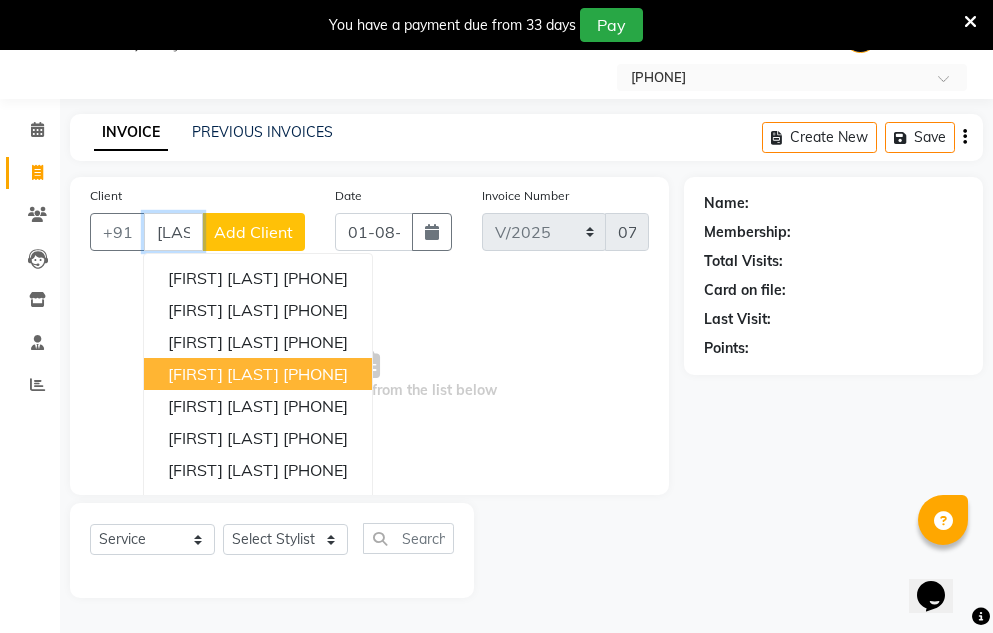click on "[FIRST] [LAST]" at bounding box center [223, 374] 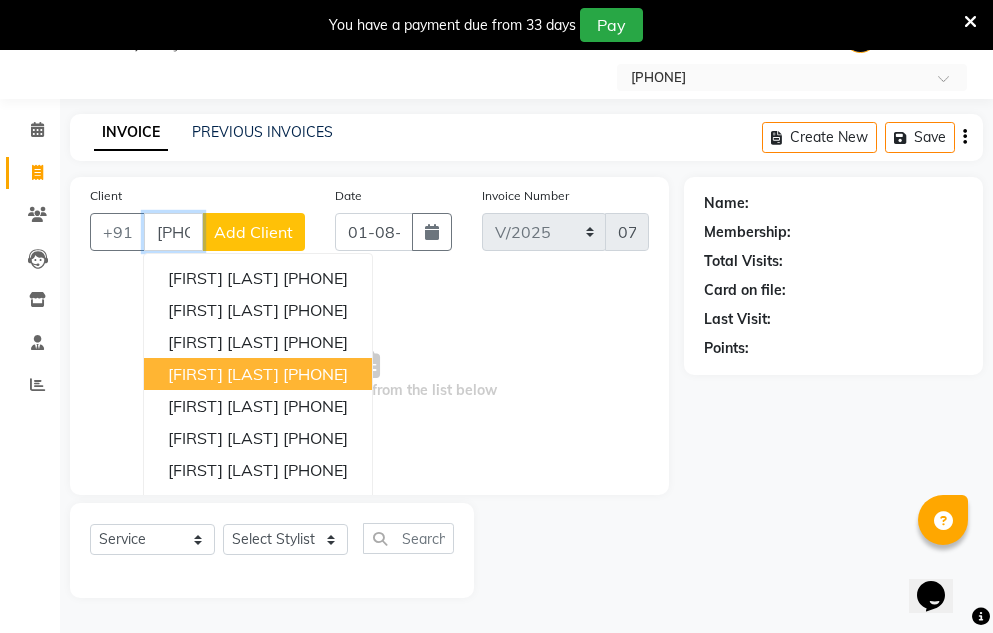 type on "[PHONE]" 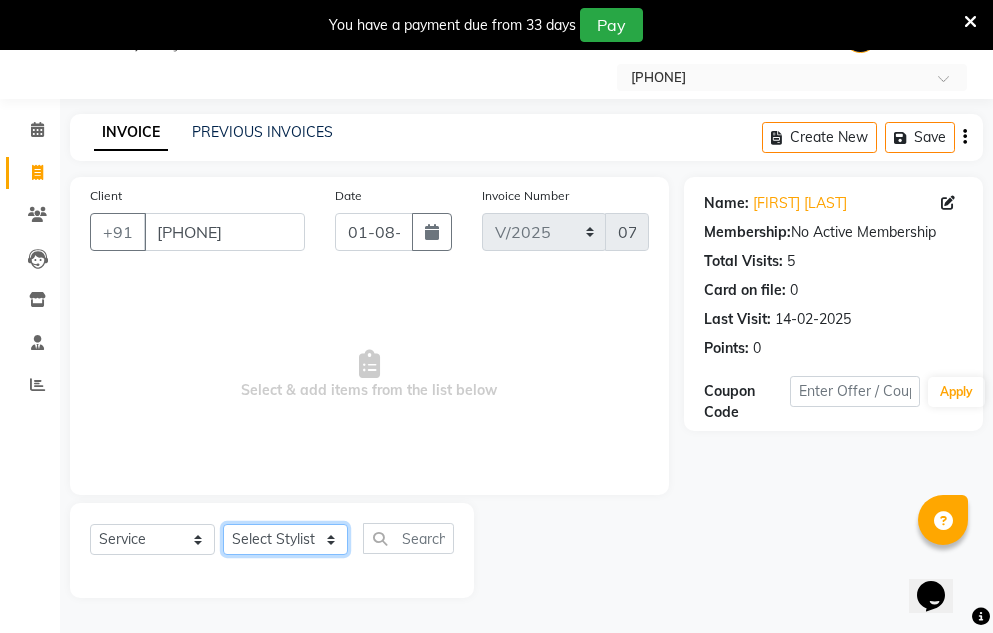 click on "Select Stylist [FIRST] [FIRST] [LAST] [FIRST] [LAST]  Reception  [FIRST] [LAST]" 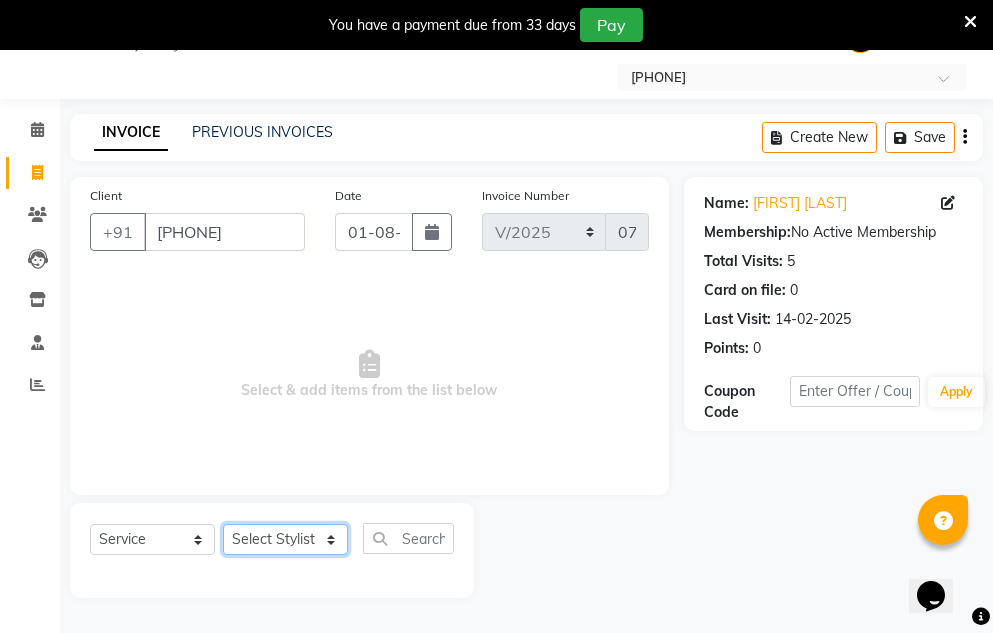 select on "[PHONE]" 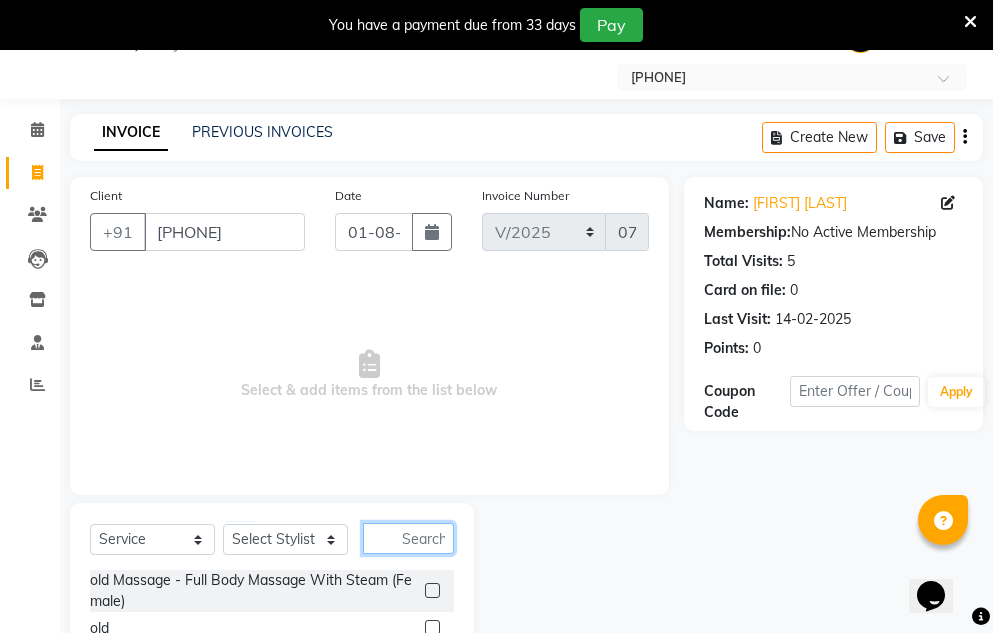 click 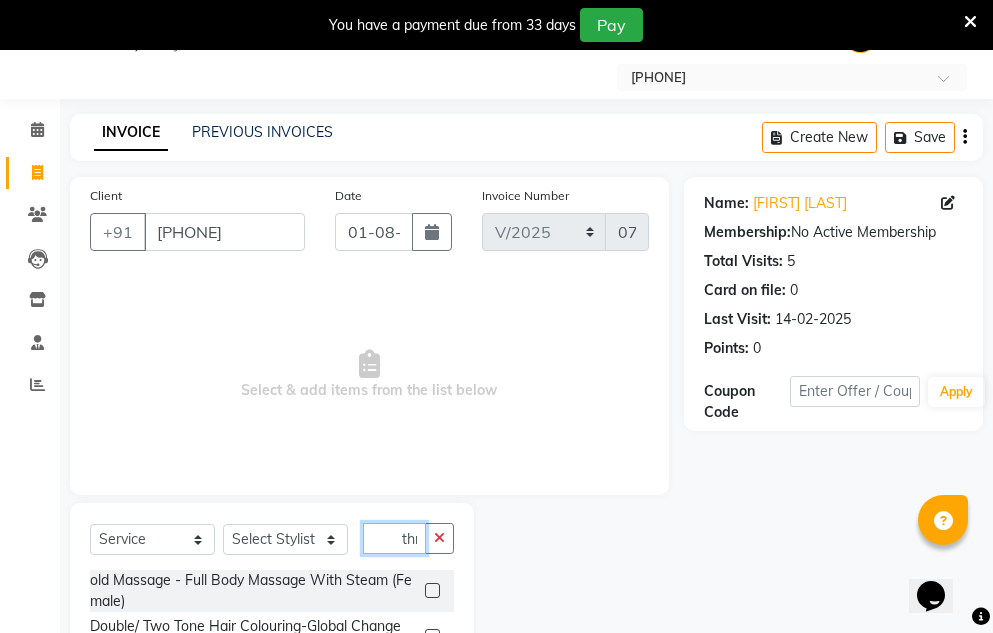 scroll, scrollTop: 0, scrollLeft: 2, axis: horizontal 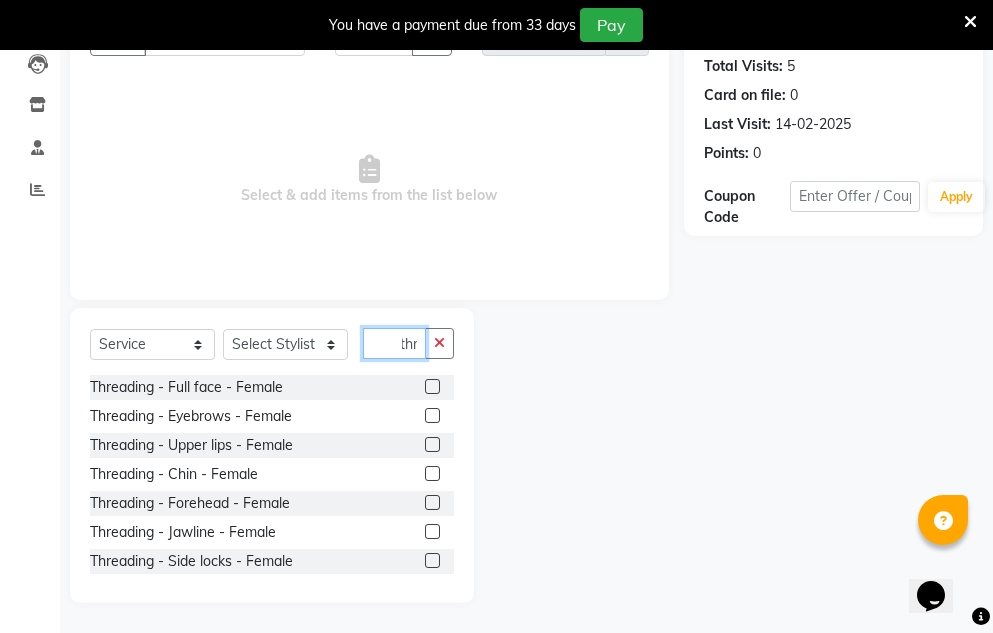 type on "thr" 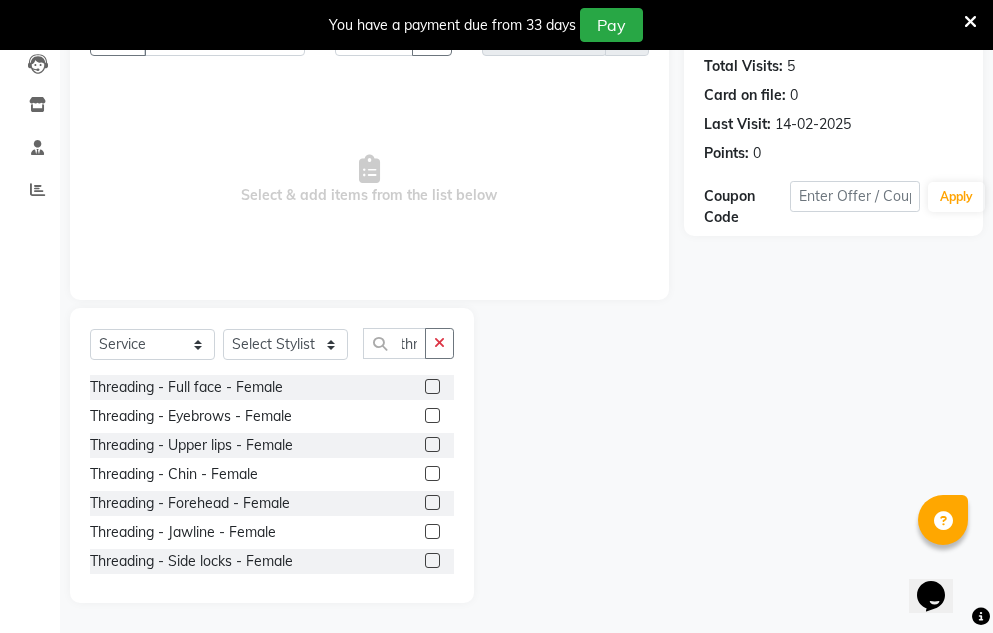 scroll, scrollTop: 0, scrollLeft: 0, axis: both 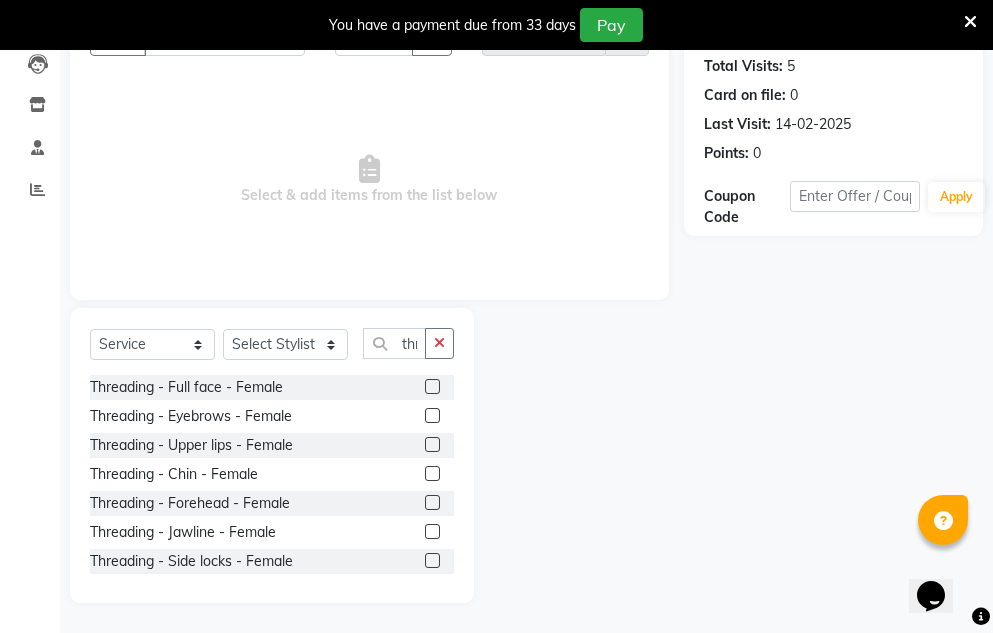 click 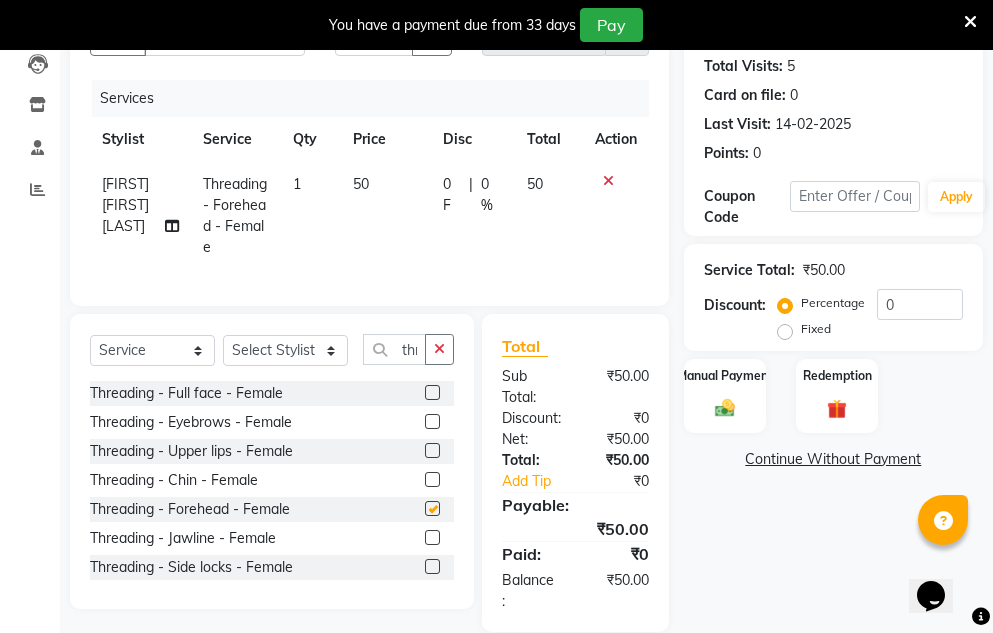 checkbox on "false" 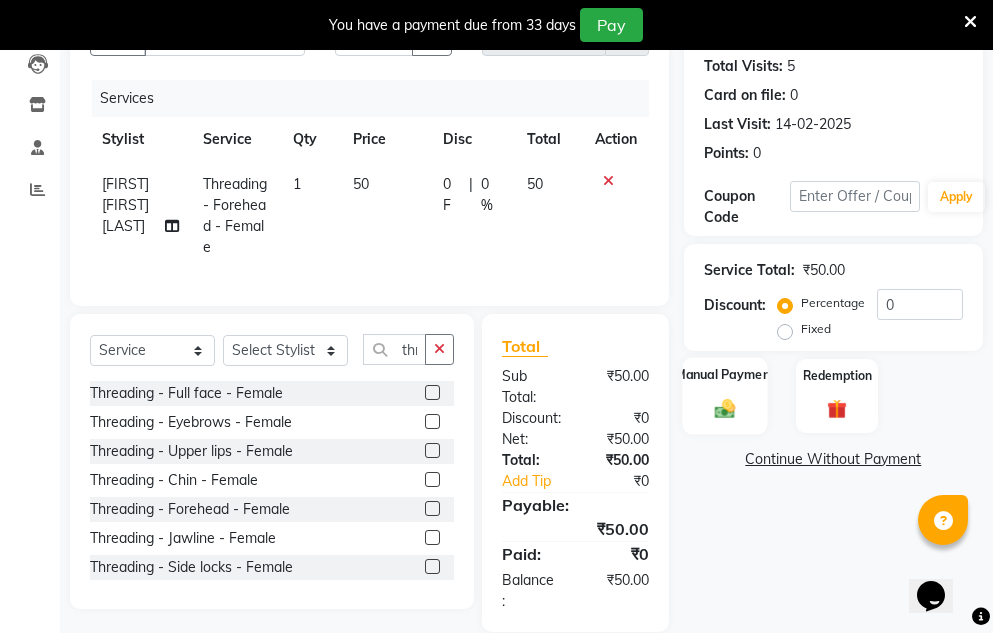 click 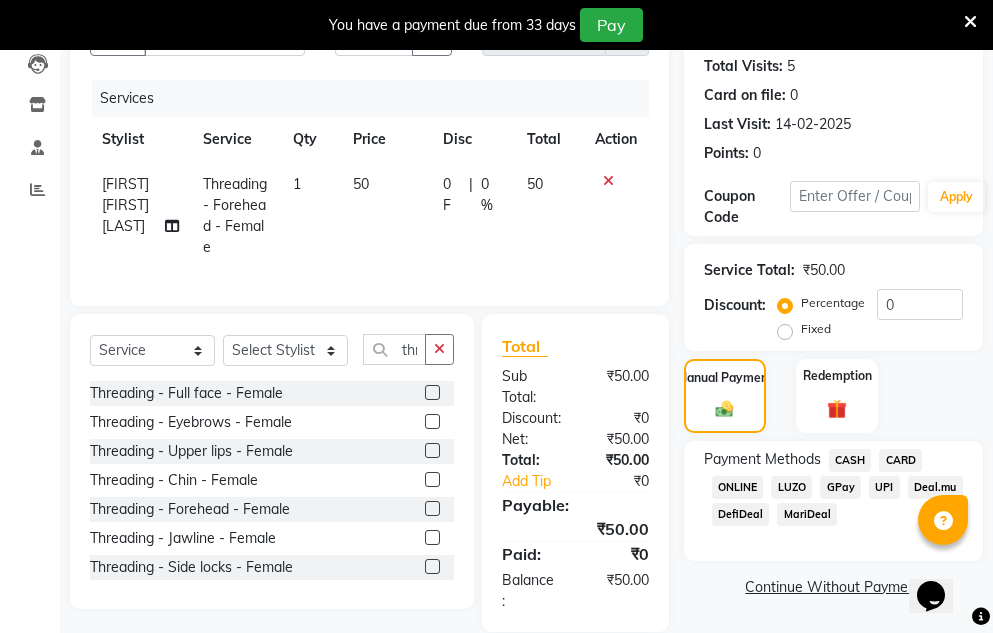 click on "CASH" 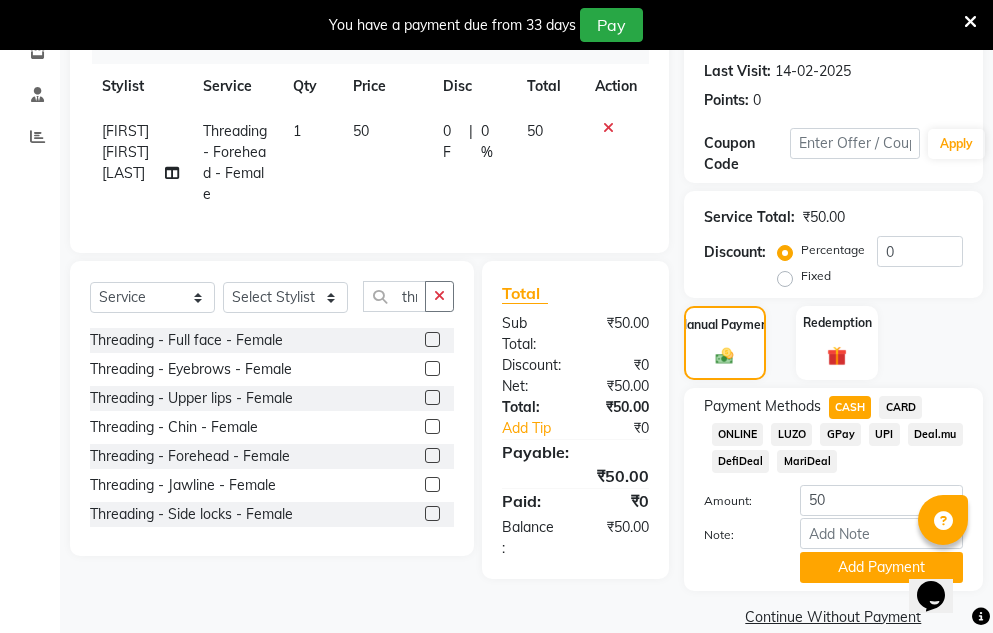 scroll, scrollTop: 327, scrollLeft: 0, axis: vertical 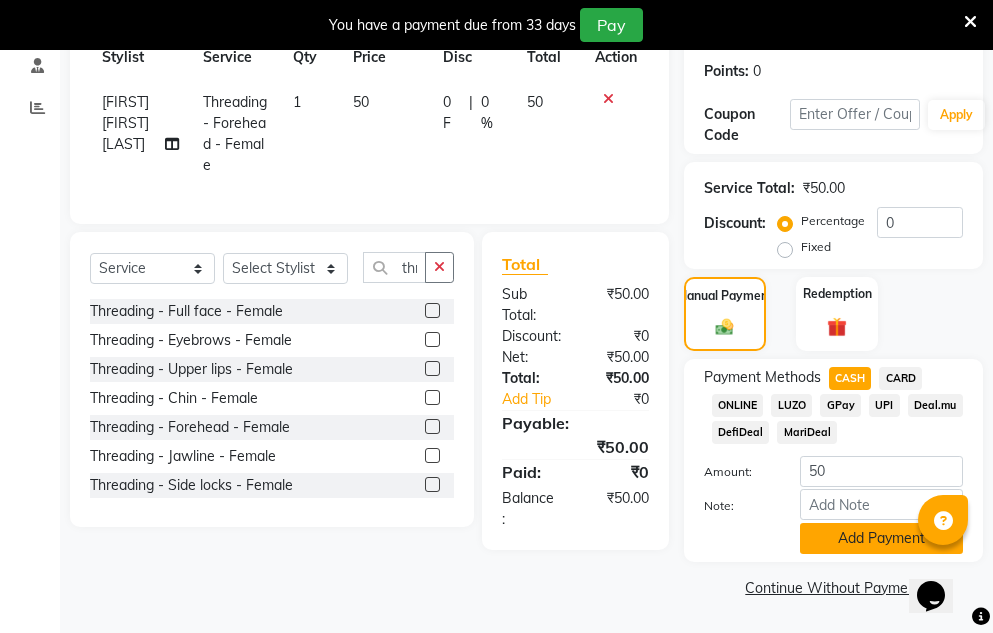 click on "Add Payment" 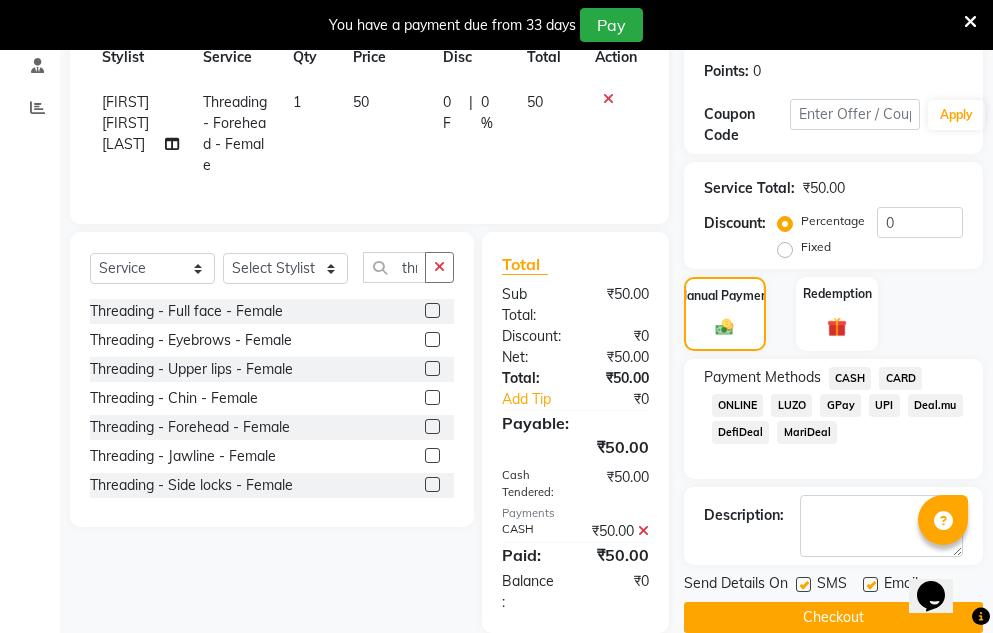 click on "Checkout" 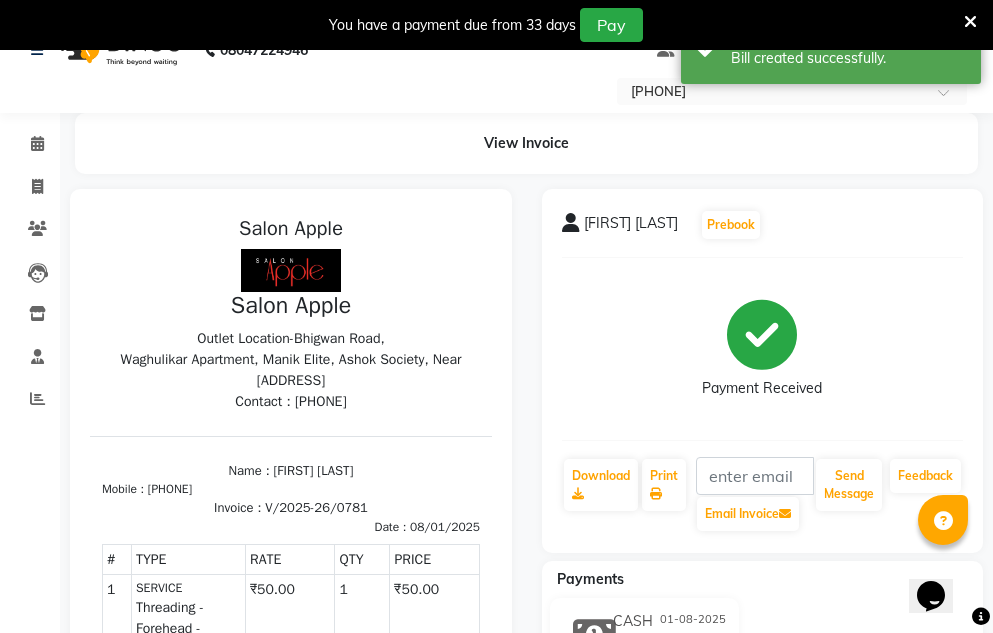 scroll, scrollTop: 27, scrollLeft: 0, axis: vertical 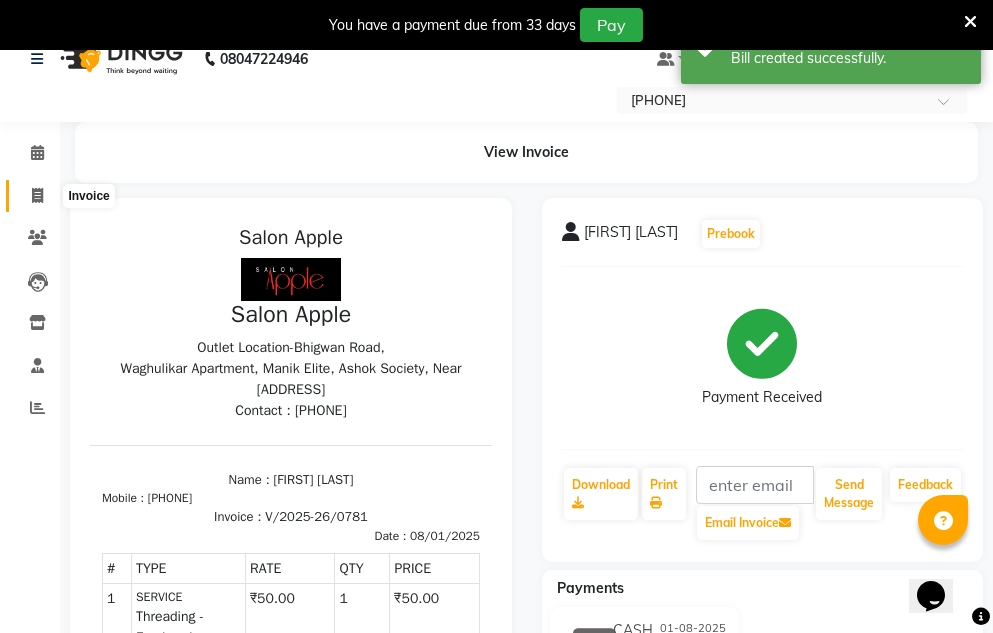click 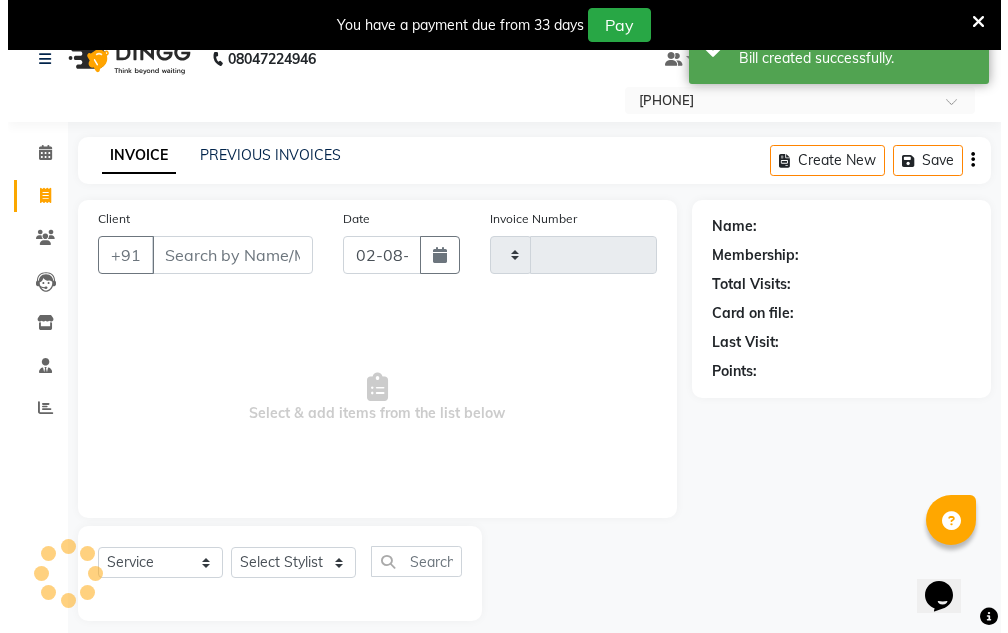scroll, scrollTop: 50, scrollLeft: 0, axis: vertical 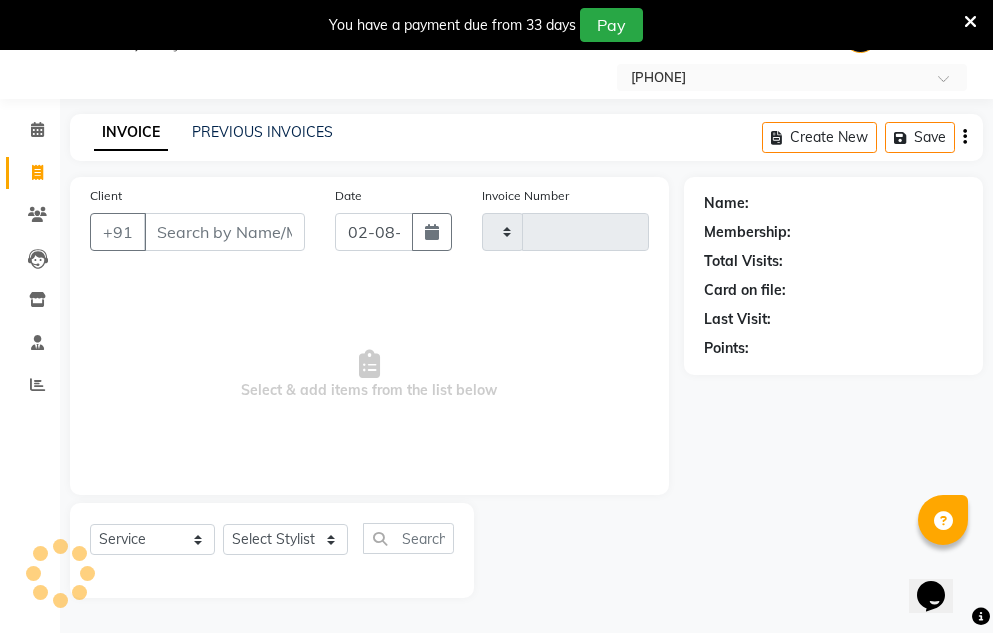 type on "0782" 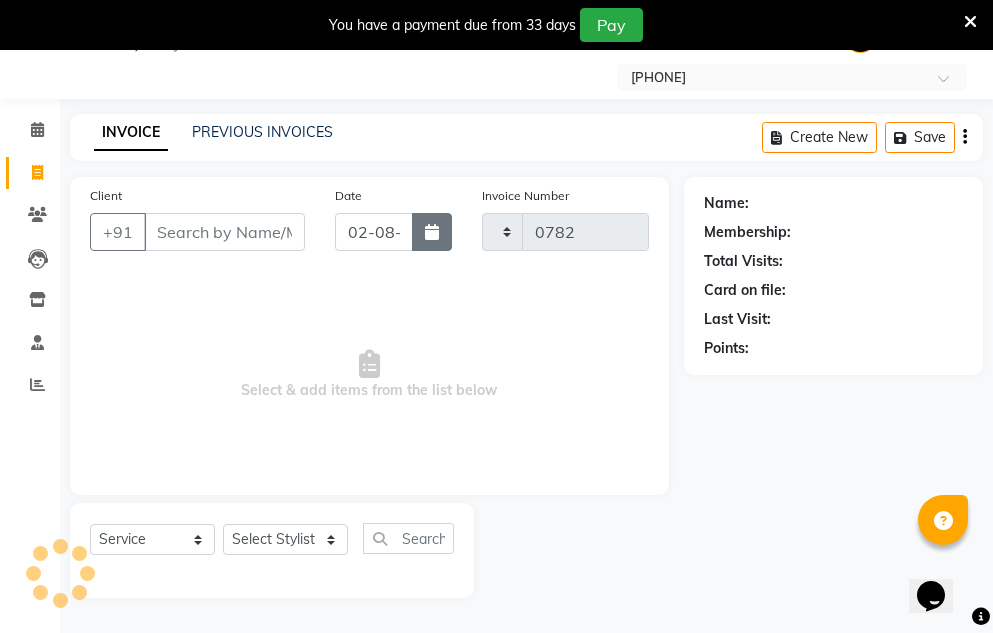 select on "586" 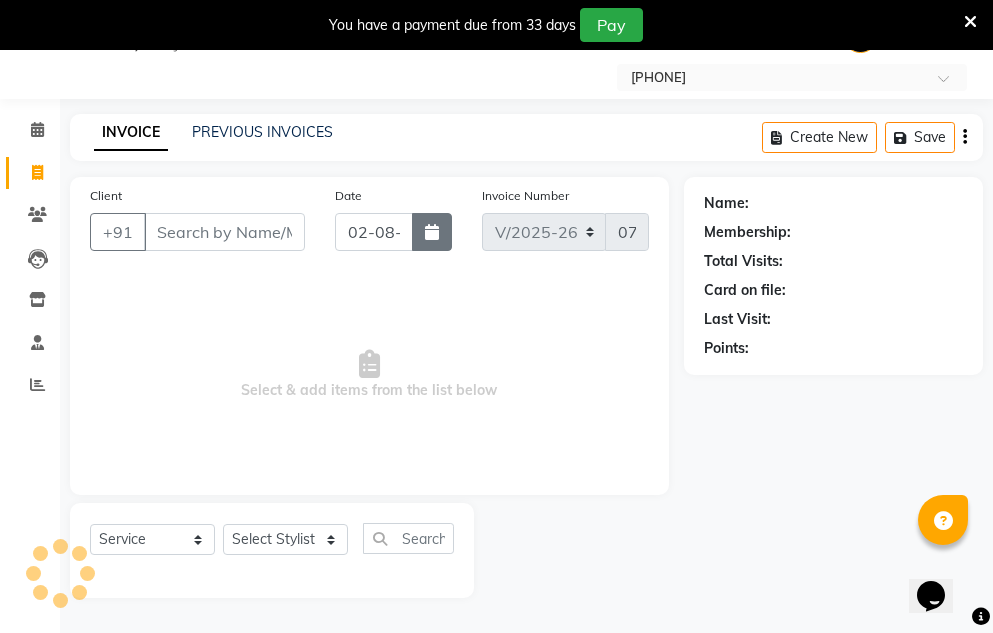 click 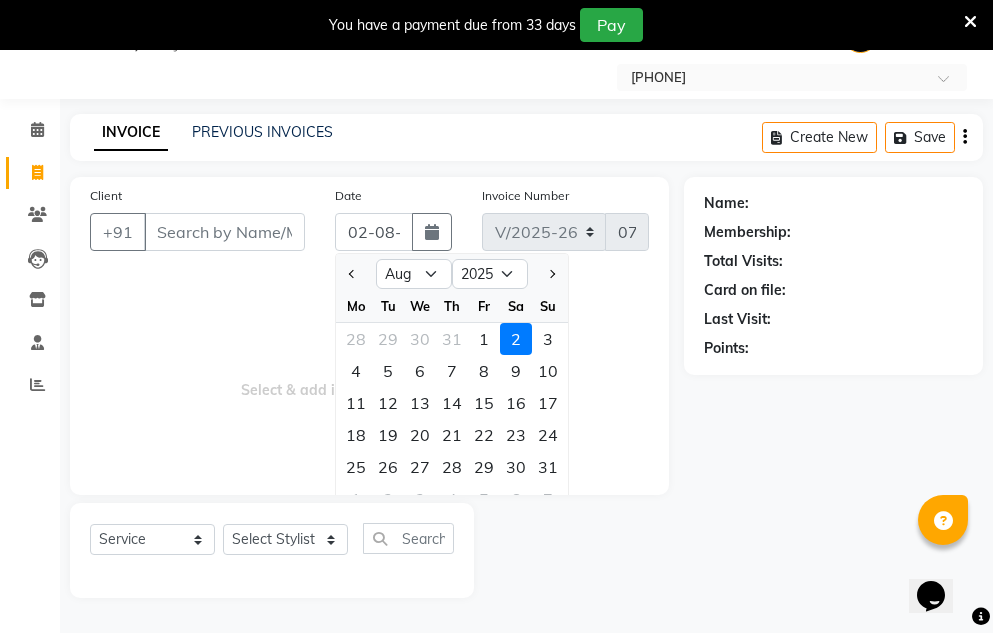 drag, startPoint x: 481, startPoint y: 340, endPoint x: 415, endPoint y: 330, distance: 66.75328 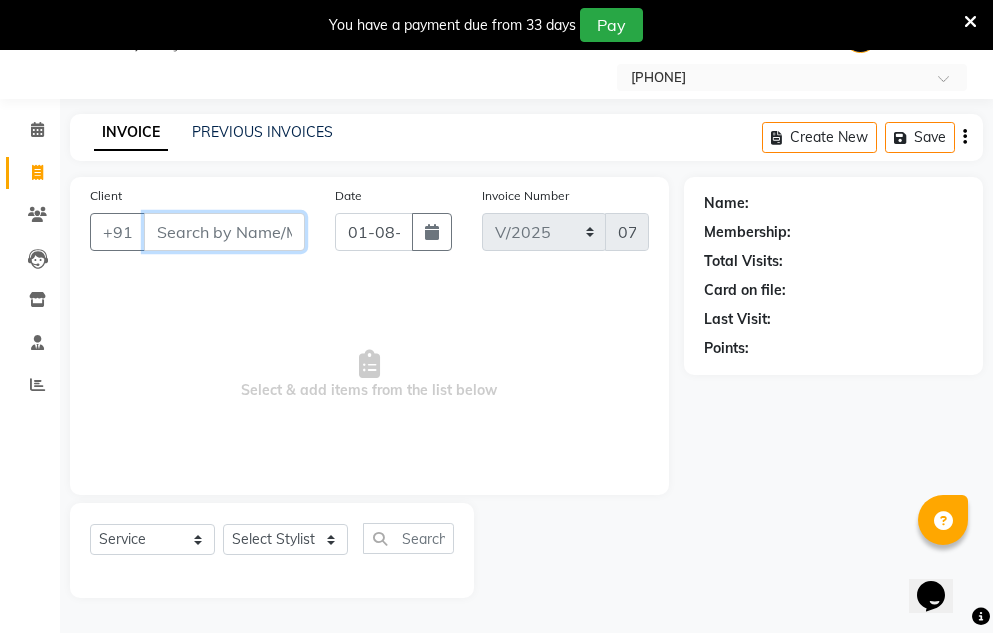 click on "Client" at bounding box center (224, 232) 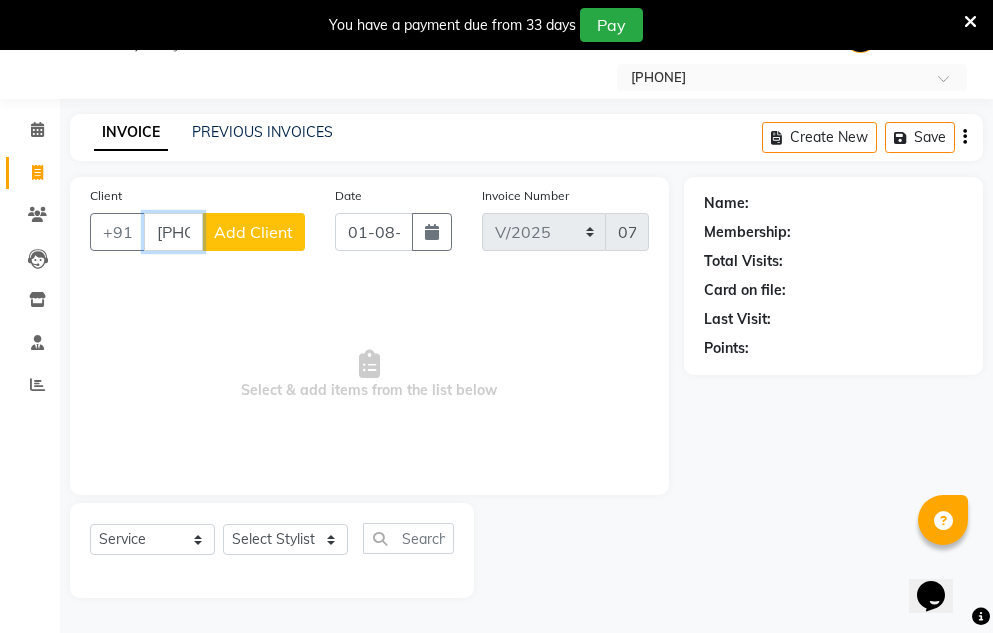 type on "[PHONE]" 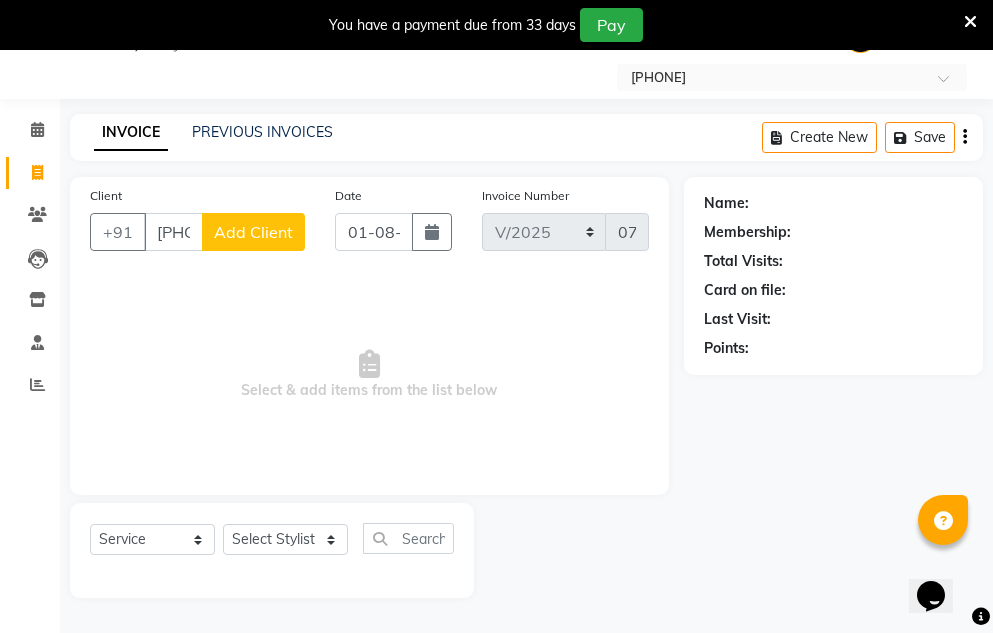 click on "Add Client" 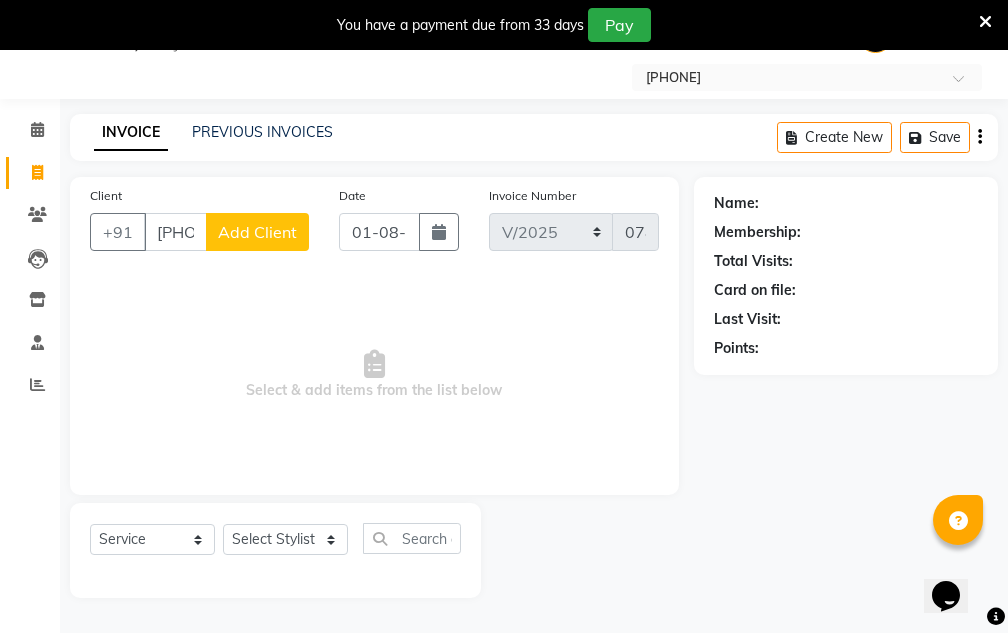select on "22" 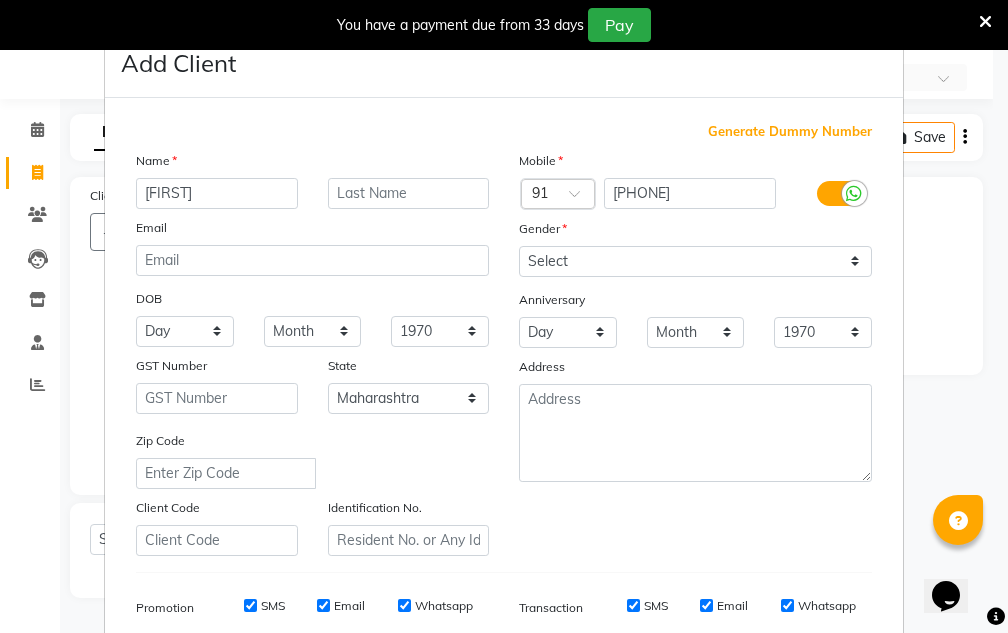 type on "[FIRST]" 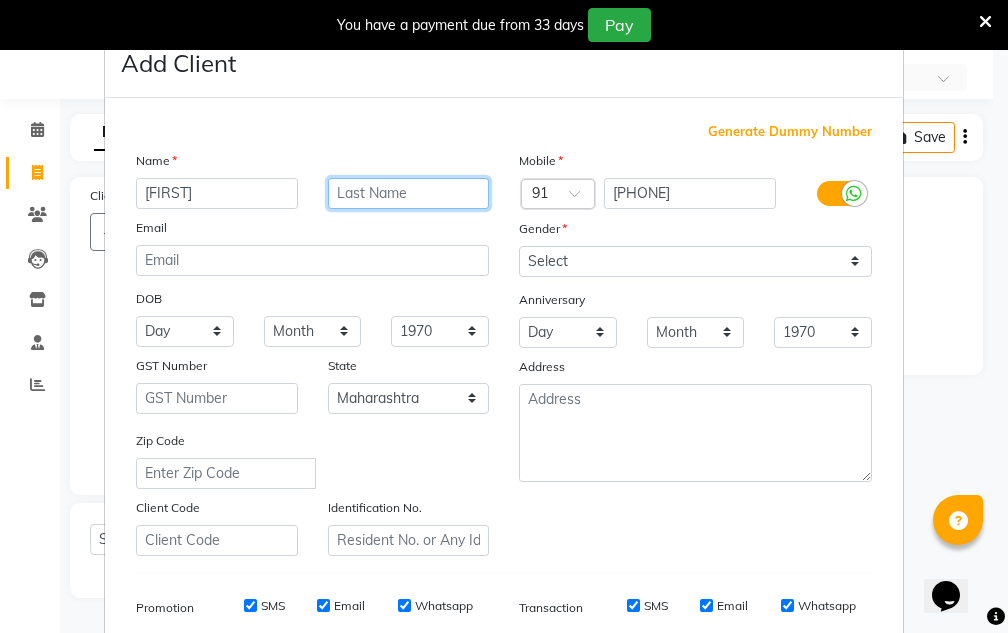 click at bounding box center (409, 193) 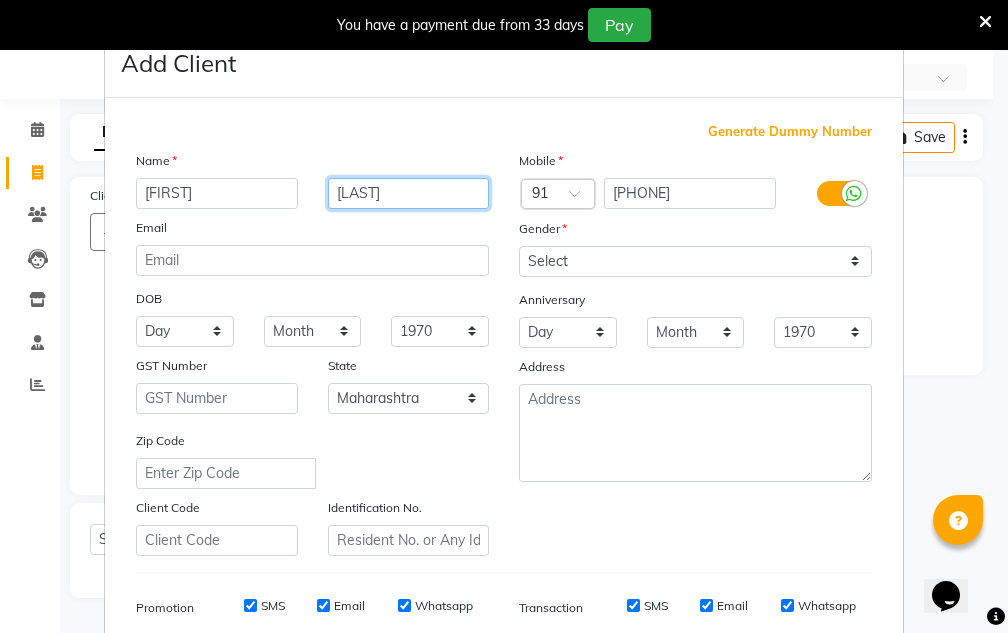 type on "[LAST]" 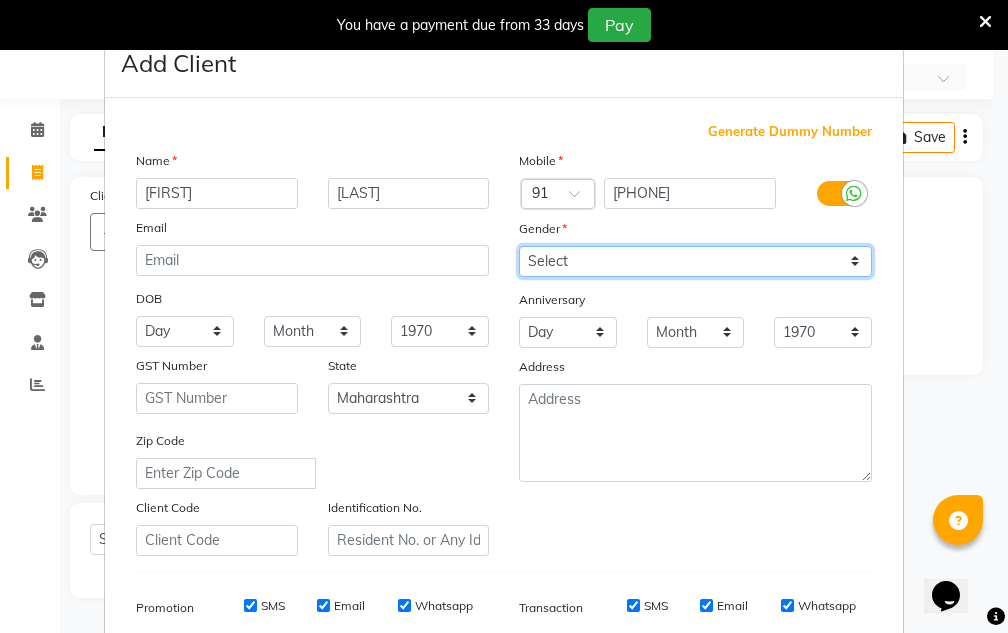 click on "Select Male Female Other Prefer Not To Say" at bounding box center (695, 261) 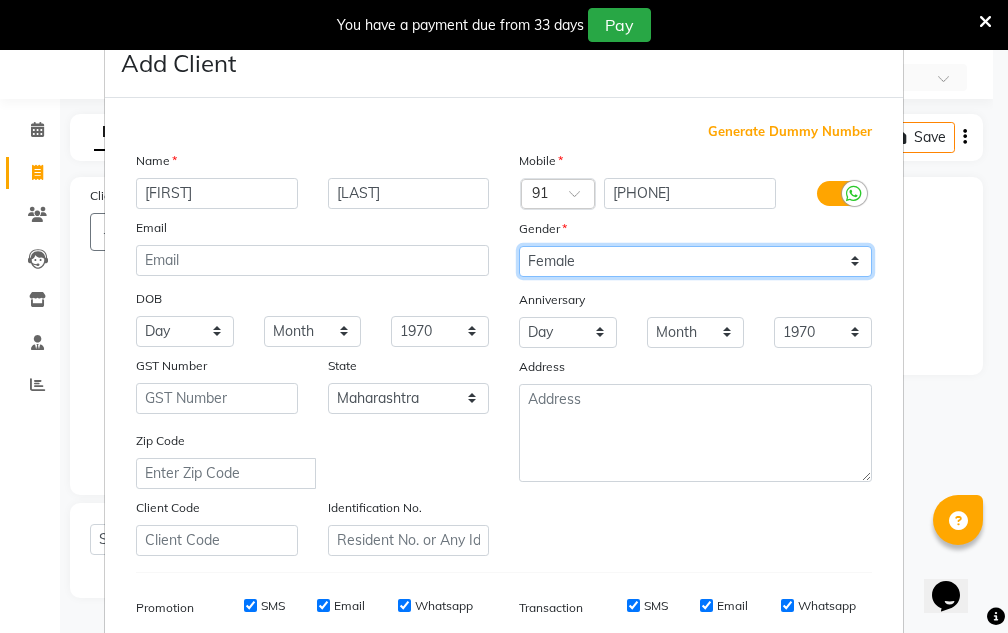 click on "Select Male Female Other Prefer Not To Say" at bounding box center (695, 261) 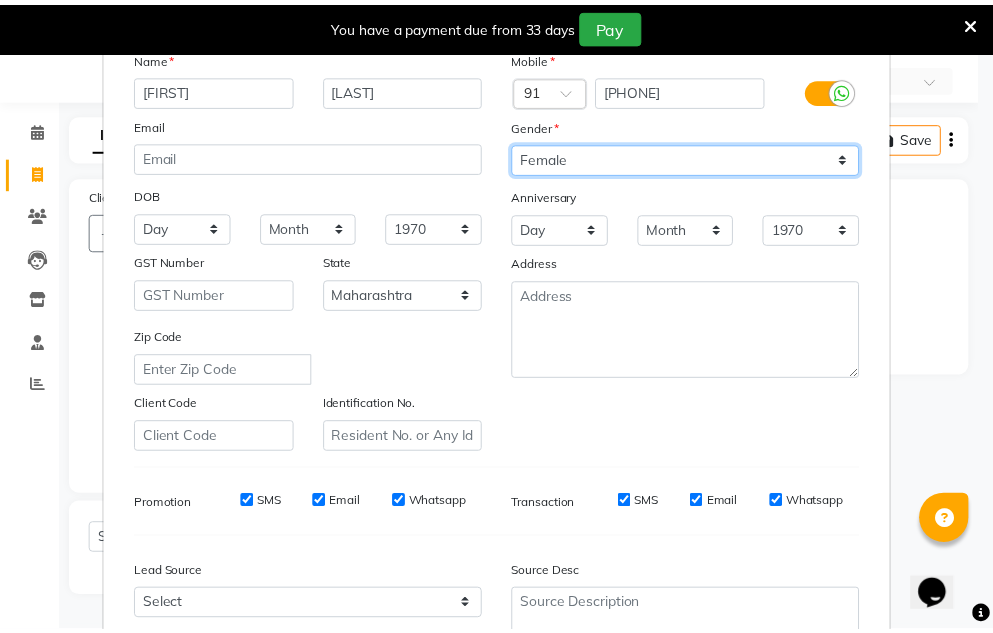 scroll, scrollTop: 290, scrollLeft: 0, axis: vertical 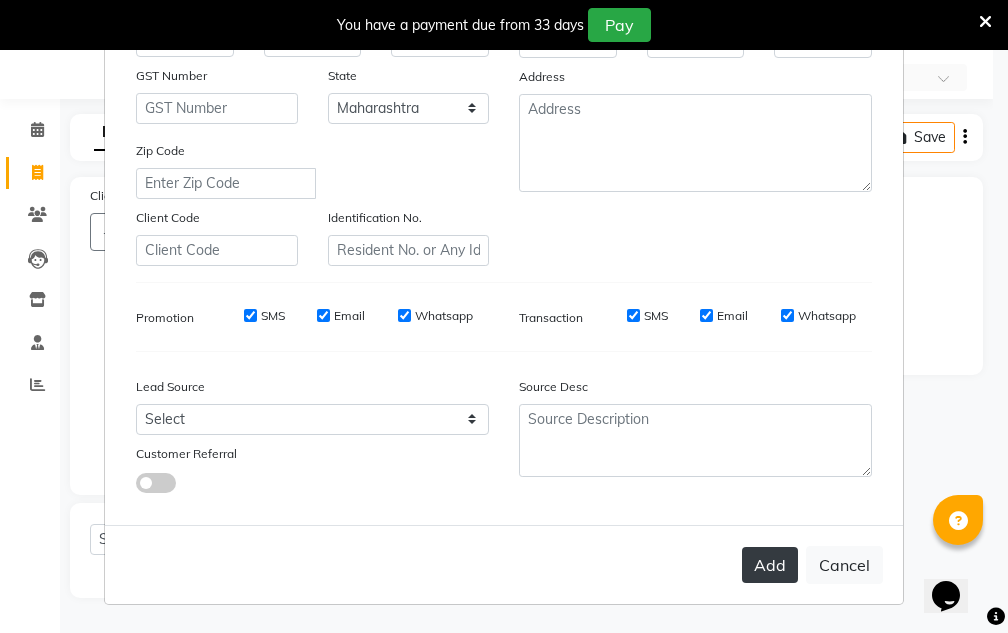 click on "Add" at bounding box center [770, 565] 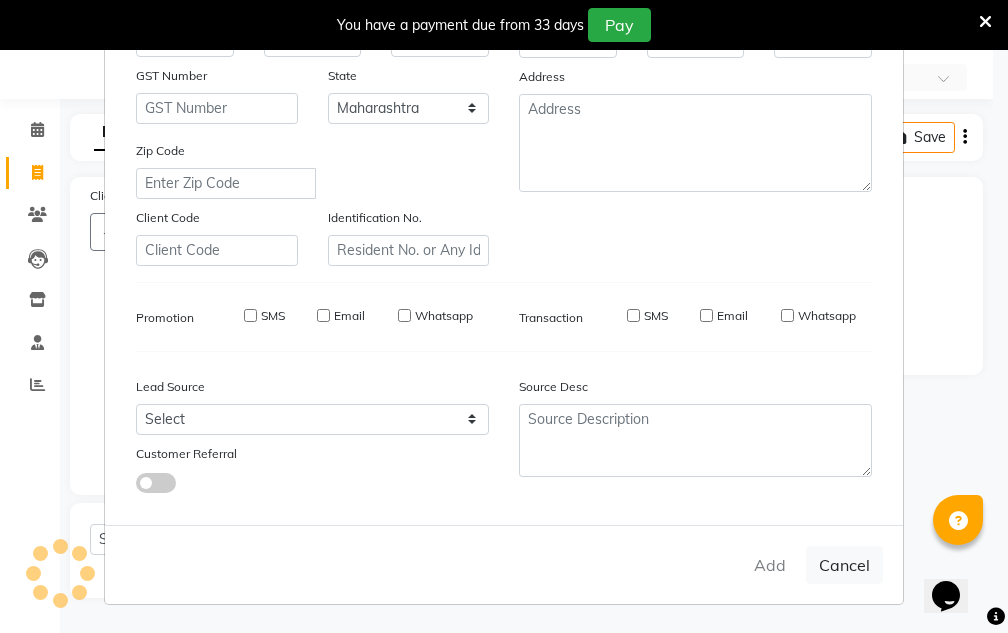 type 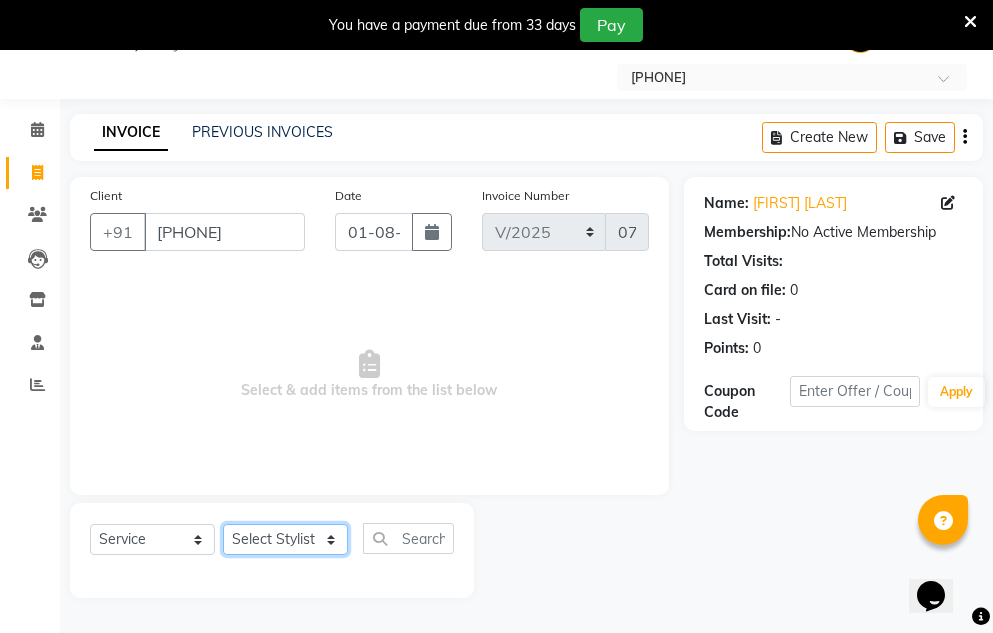 click on "Select Stylist [FIRST] [FIRST] [LAST] [FIRST] [LAST]  Reception  [FIRST] [LAST]" 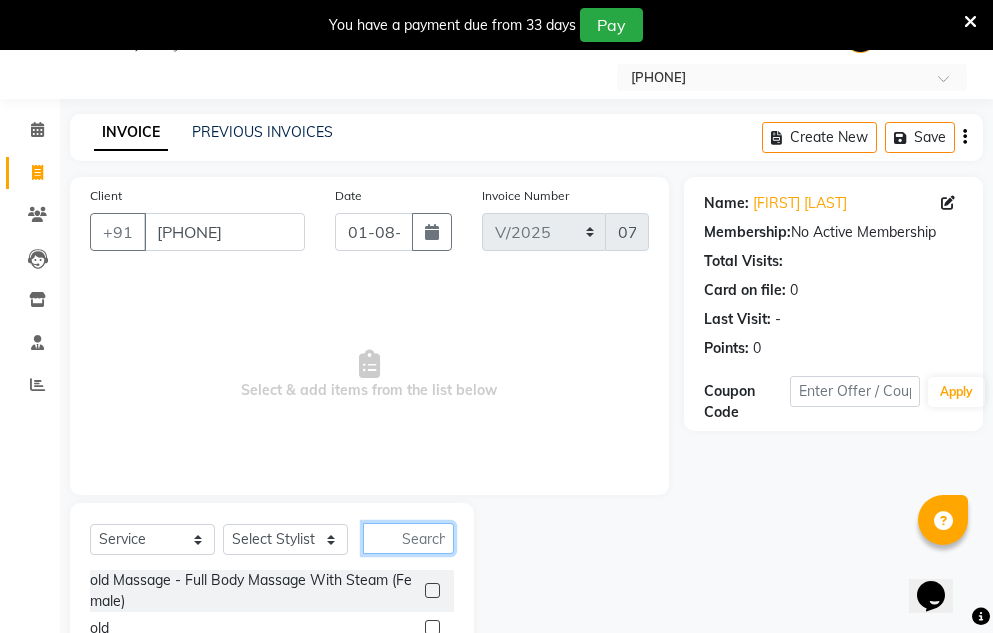 click 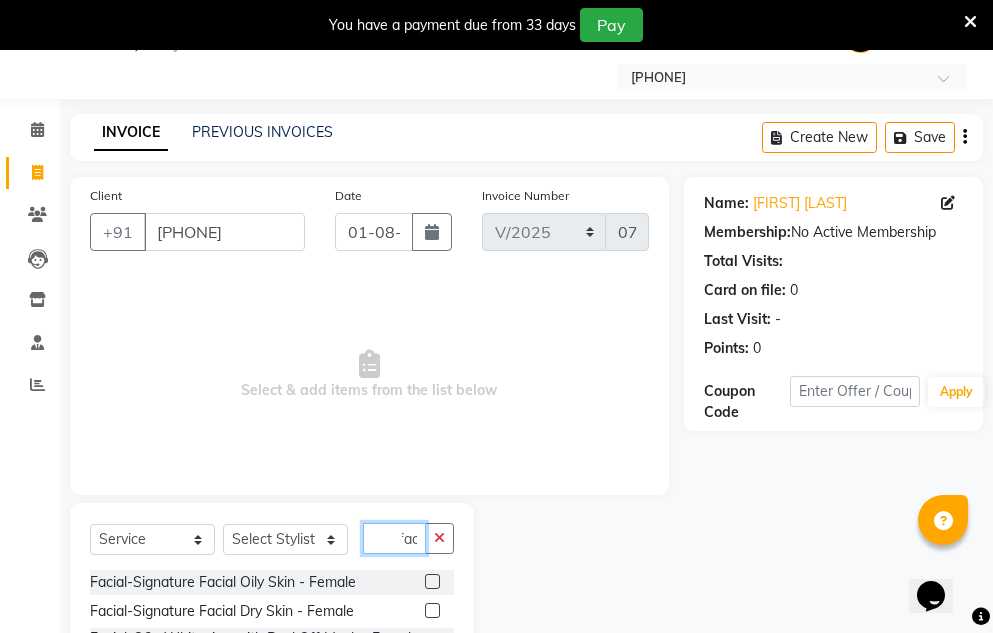 scroll, scrollTop: 0, scrollLeft: 7, axis: horizontal 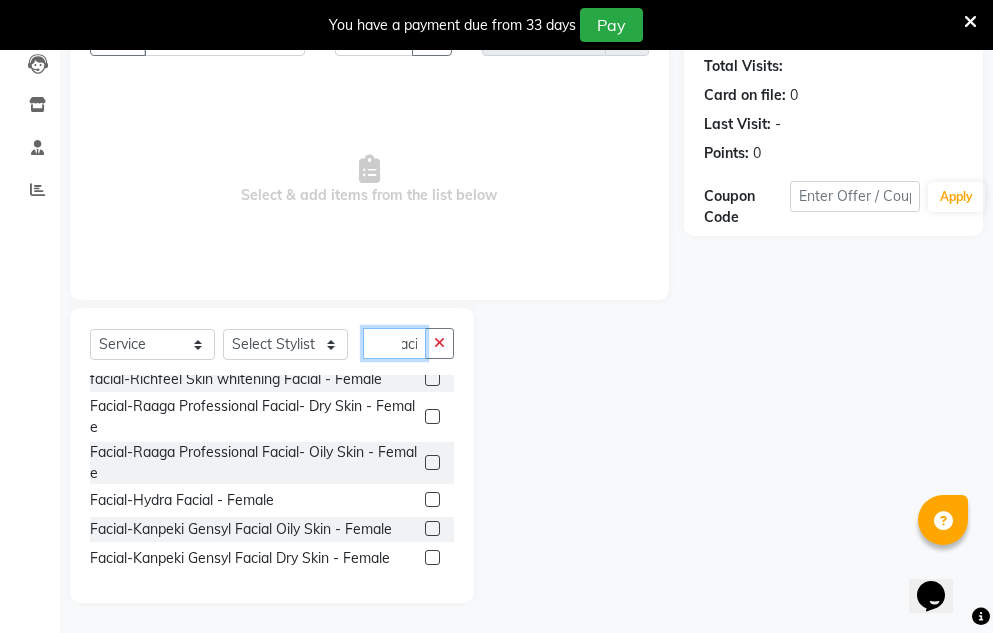 type on "faci" 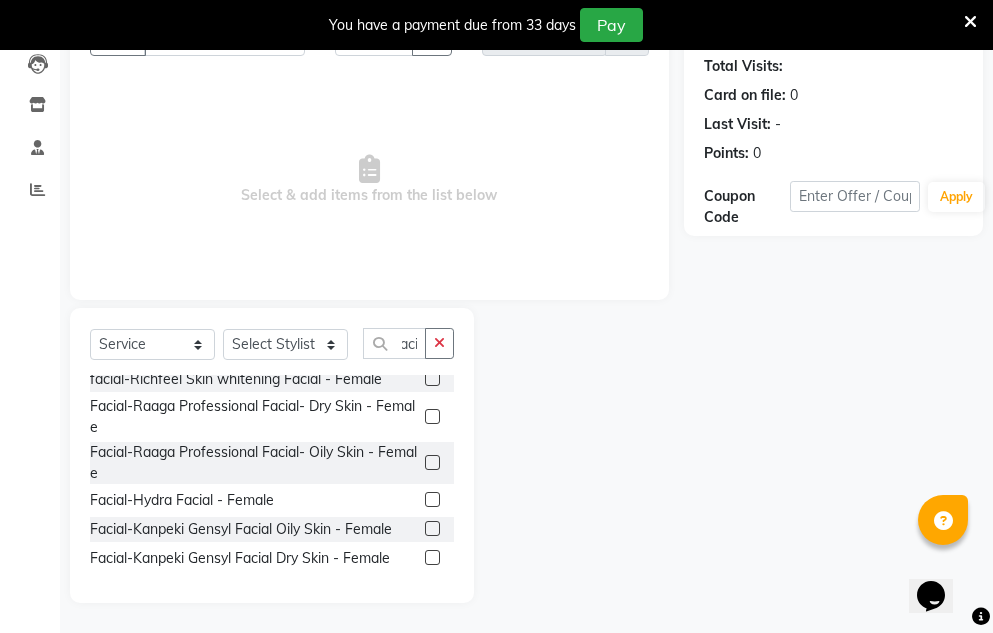 scroll, scrollTop: 0, scrollLeft: 0, axis: both 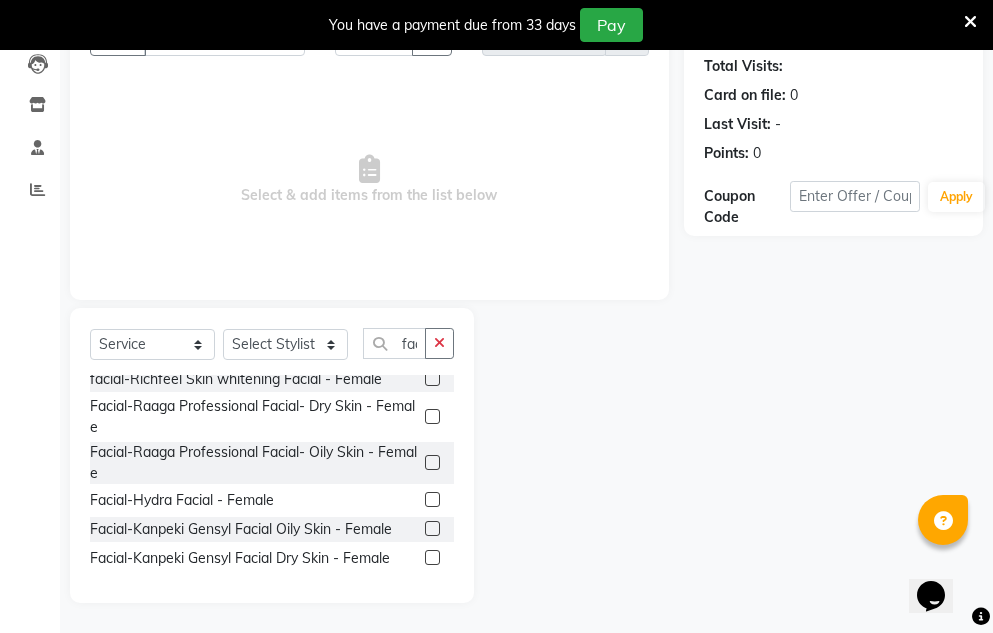 click 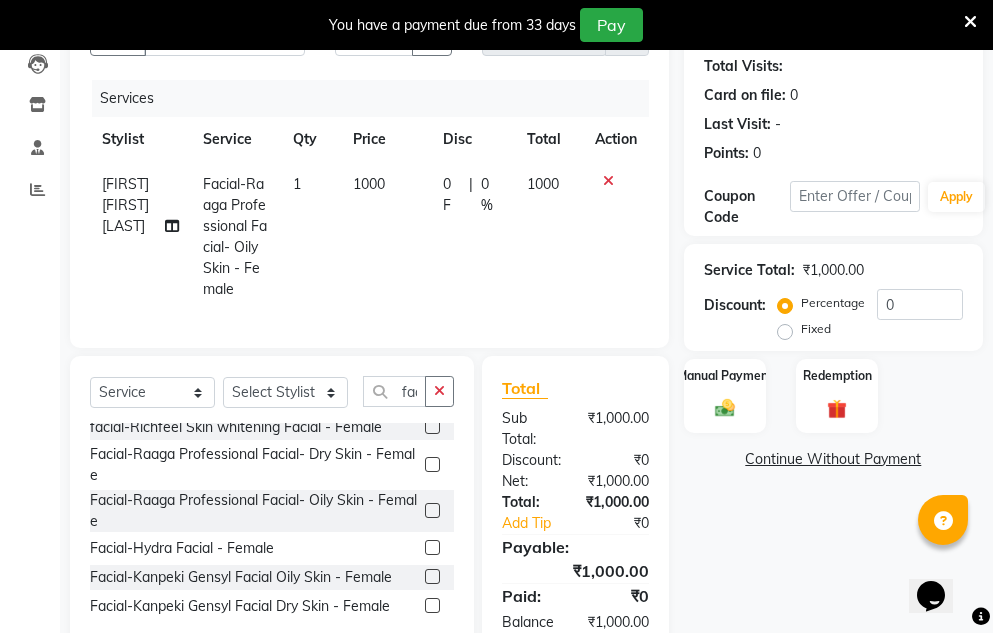 click 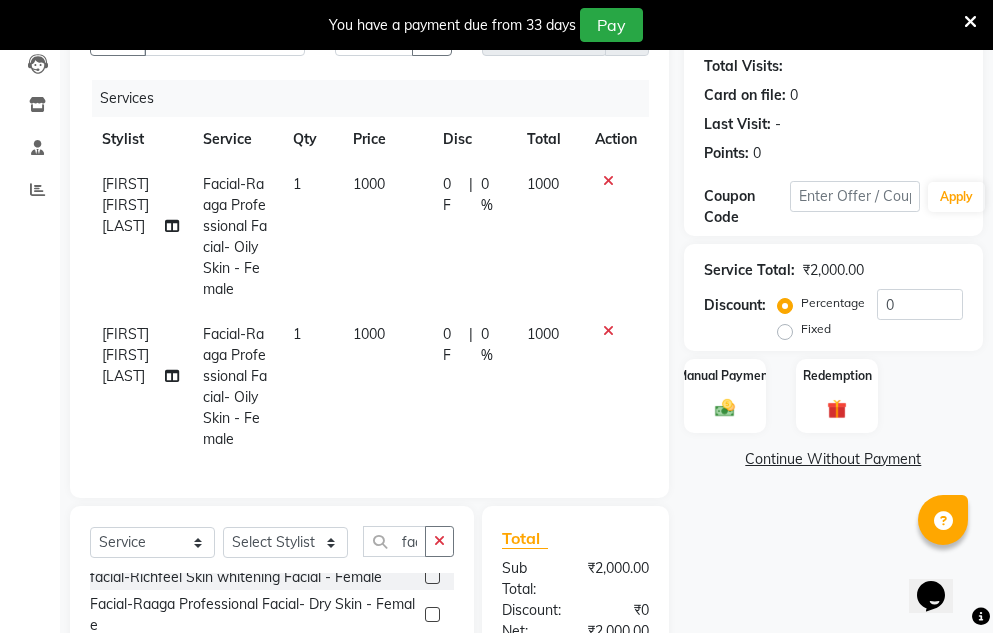 checkbox on "false" 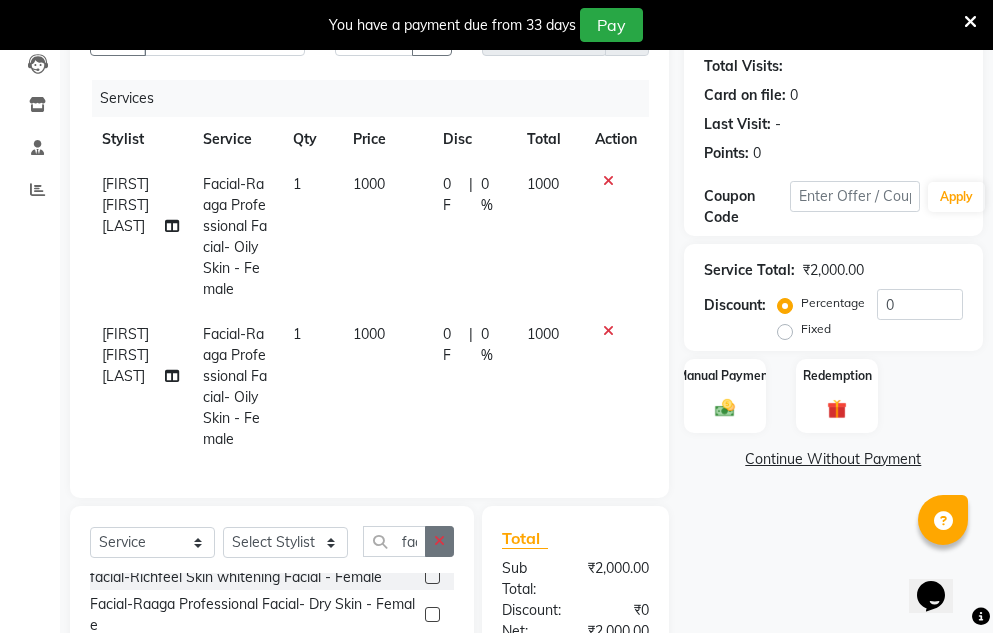 click 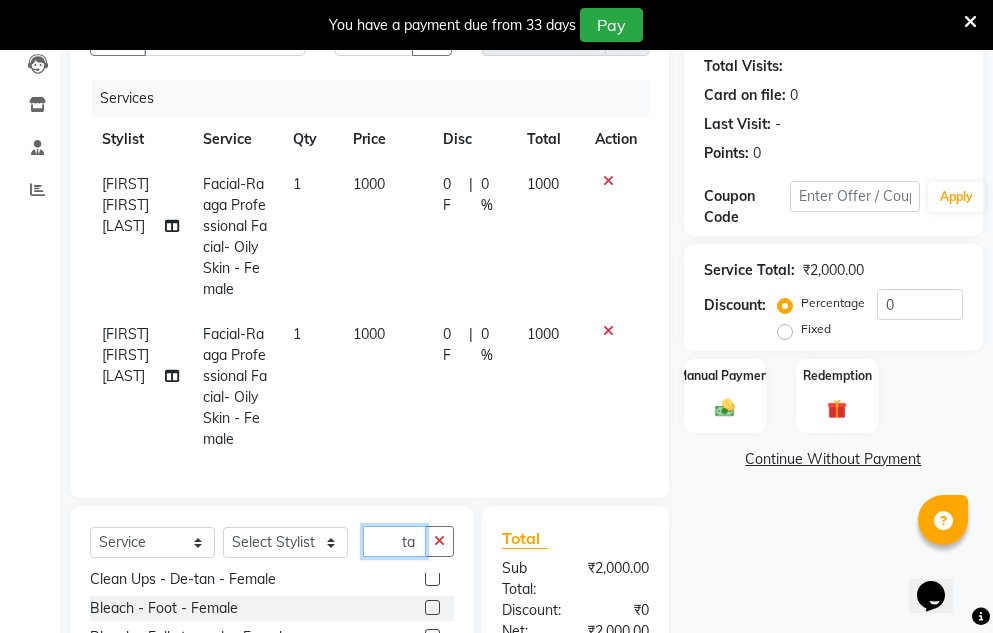 scroll, scrollTop: 0, scrollLeft: 0, axis: both 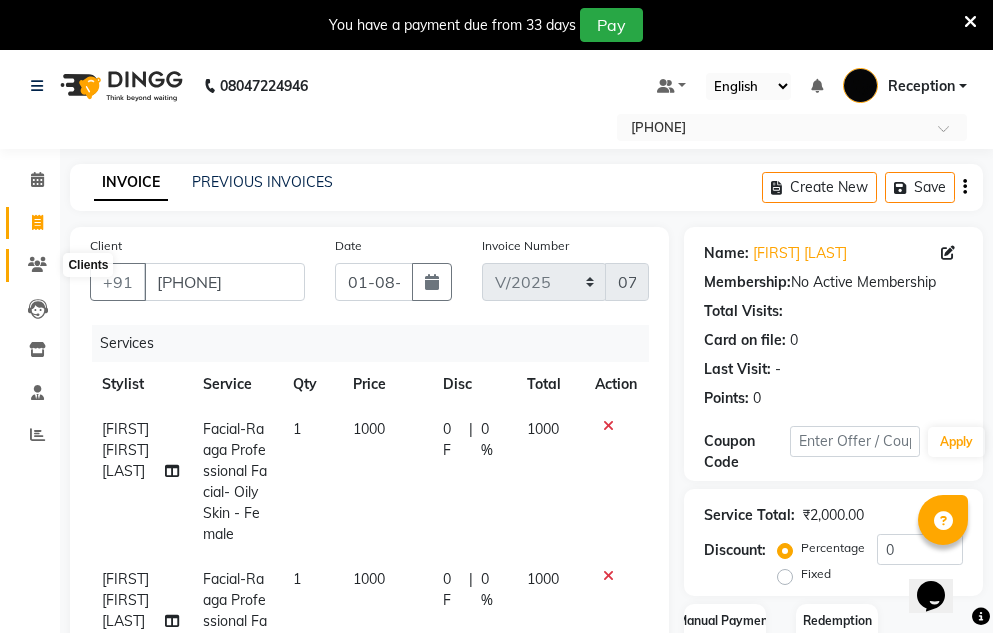 type on "tan" 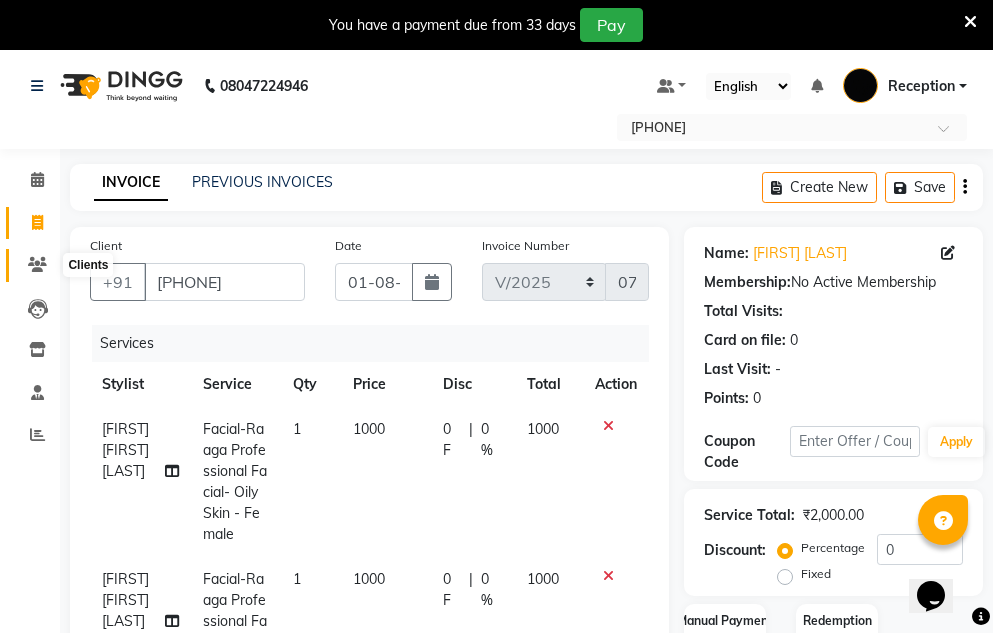click 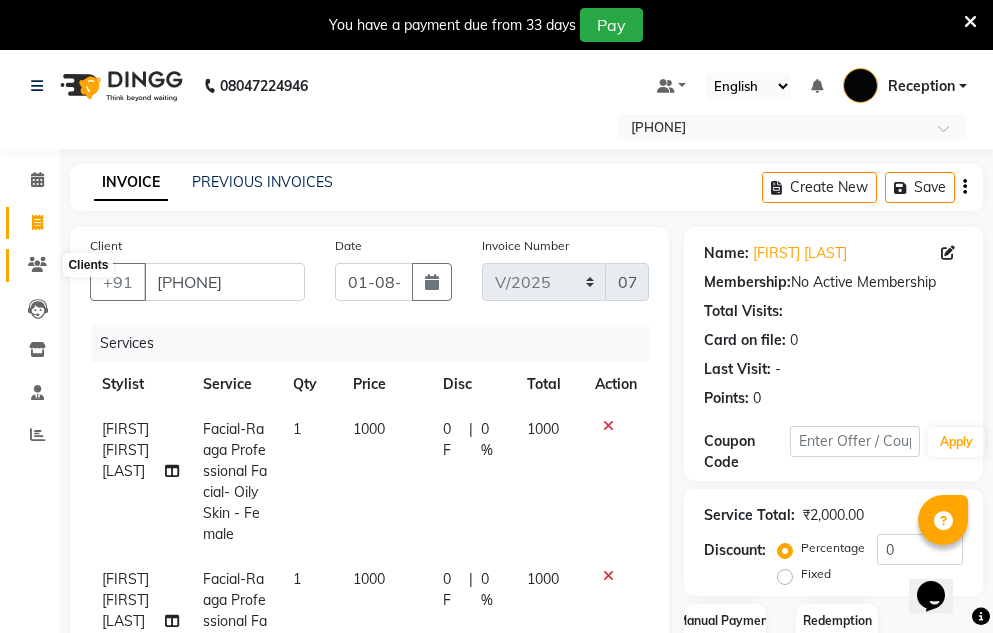 scroll, scrollTop: 0, scrollLeft: 0, axis: both 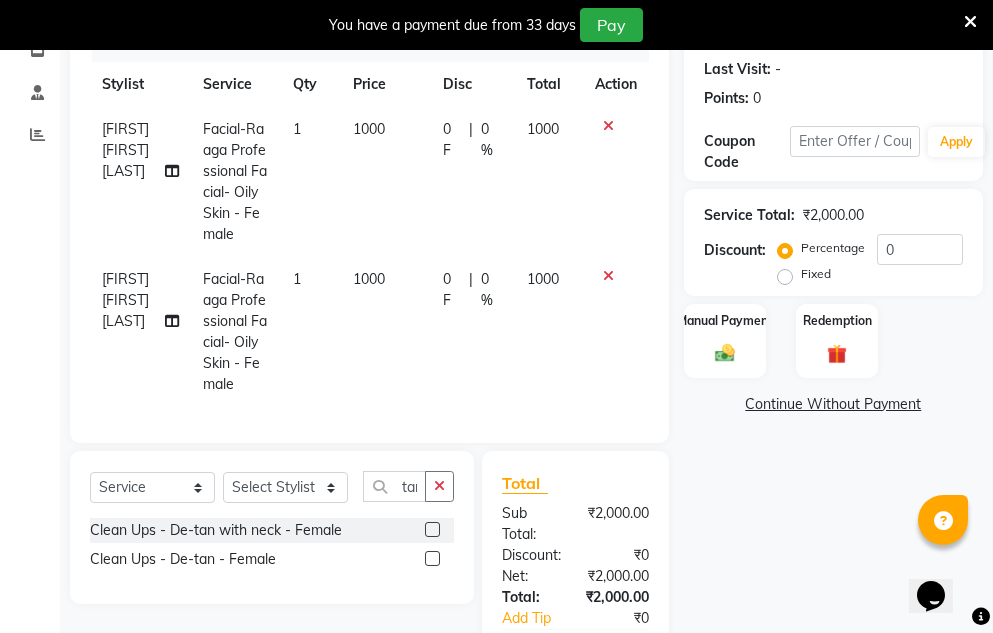 click 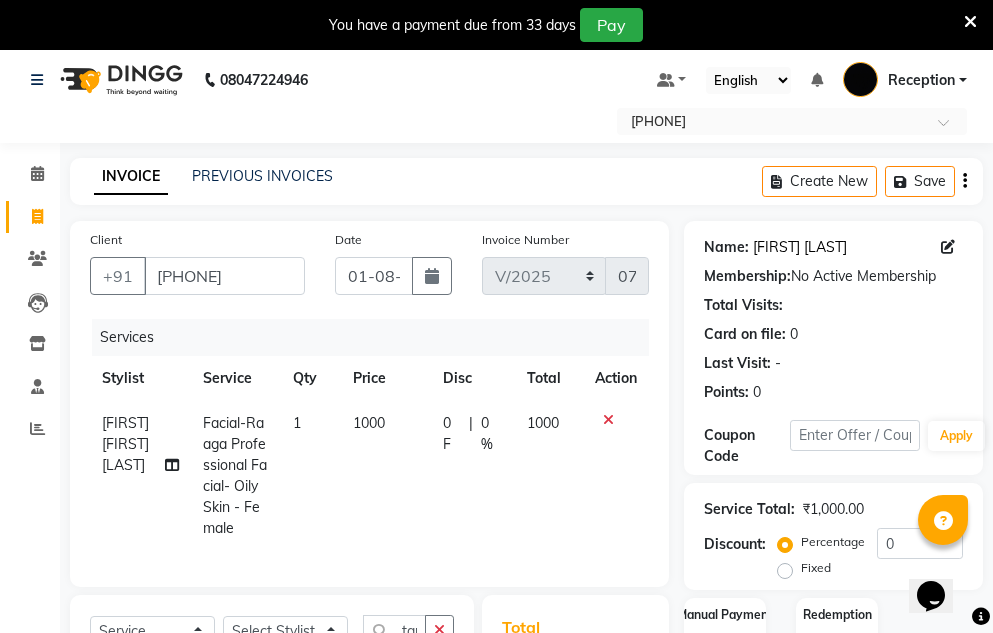 scroll, scrollTop: 0, scrollLeft: 0, axis: both 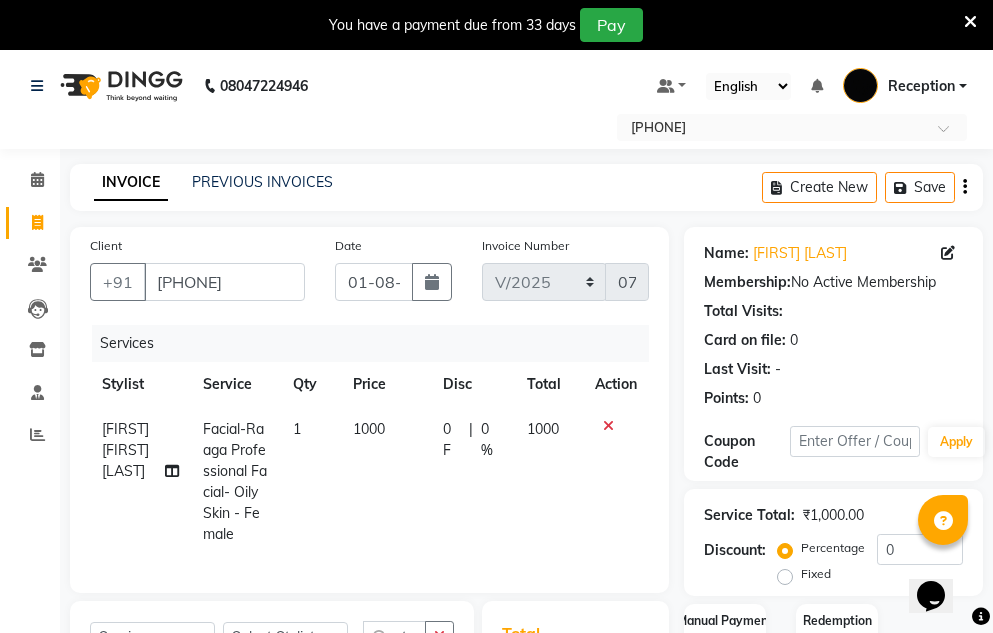 click 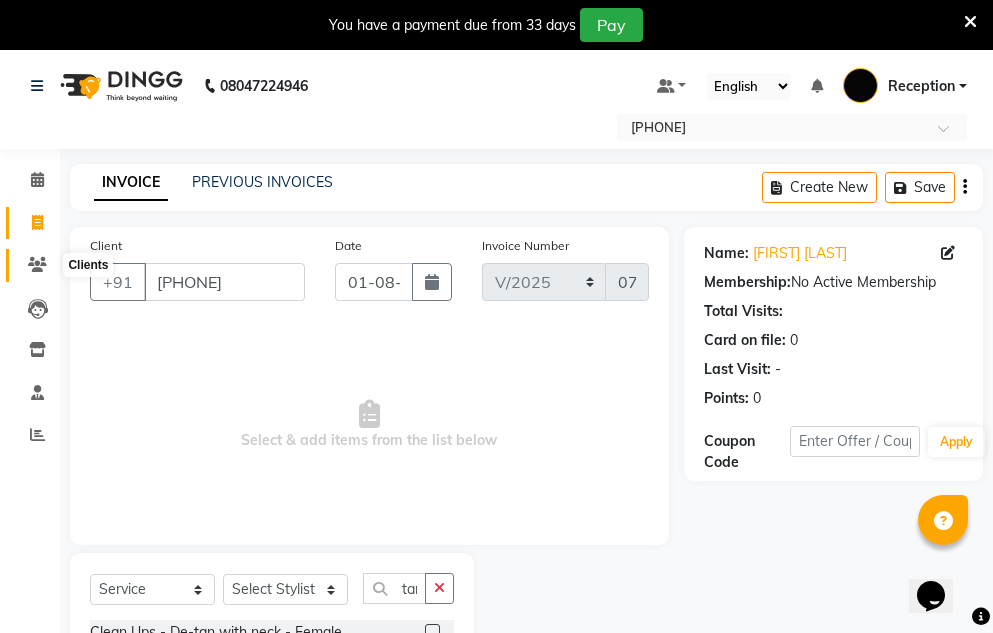 click 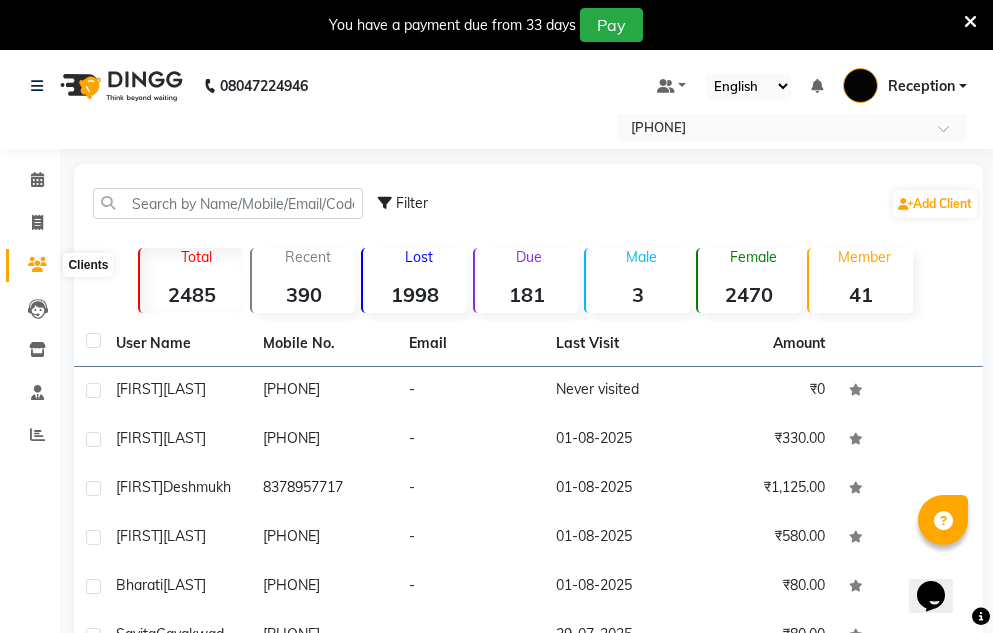 click 